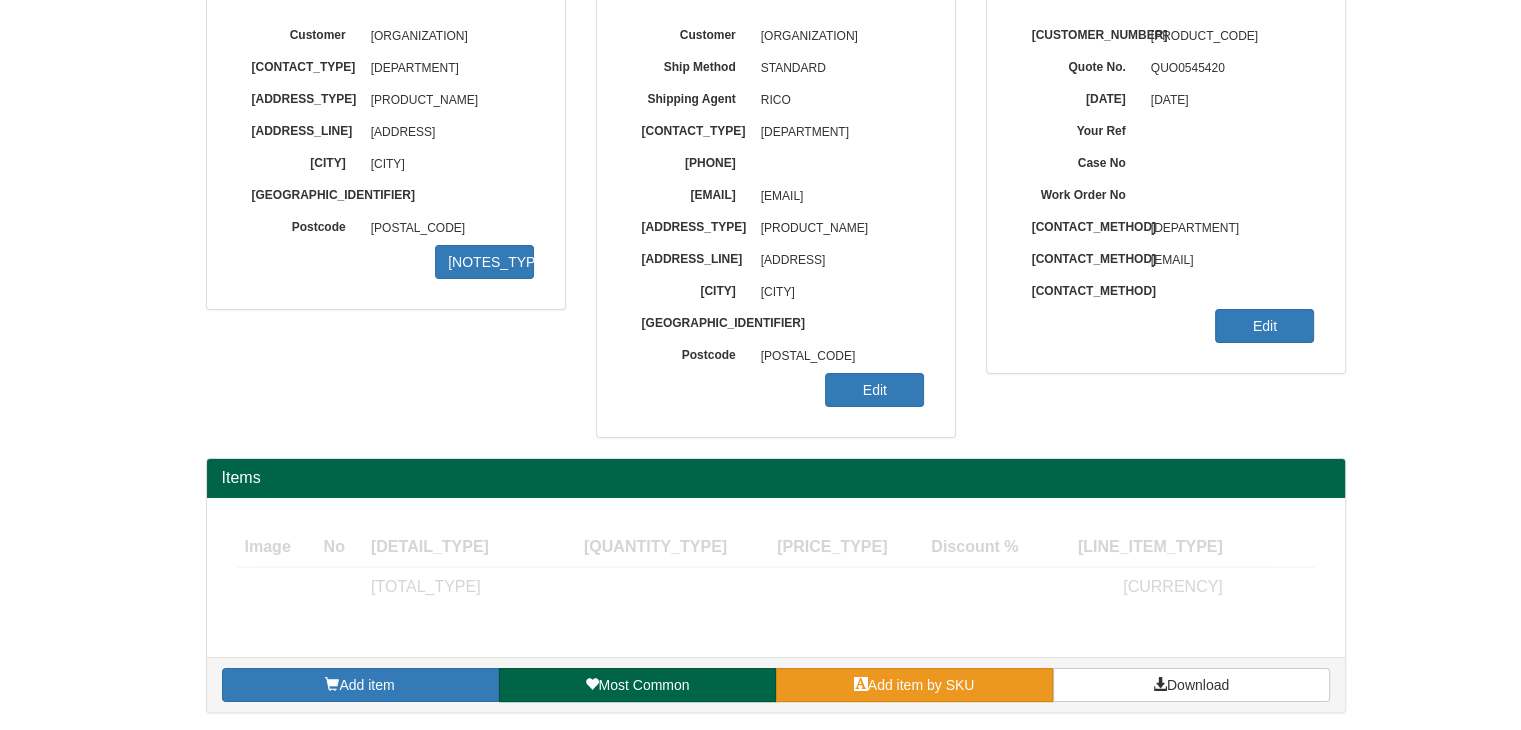 scroll, scrollTop: 241, scrollLeft: 0, axis: vertical 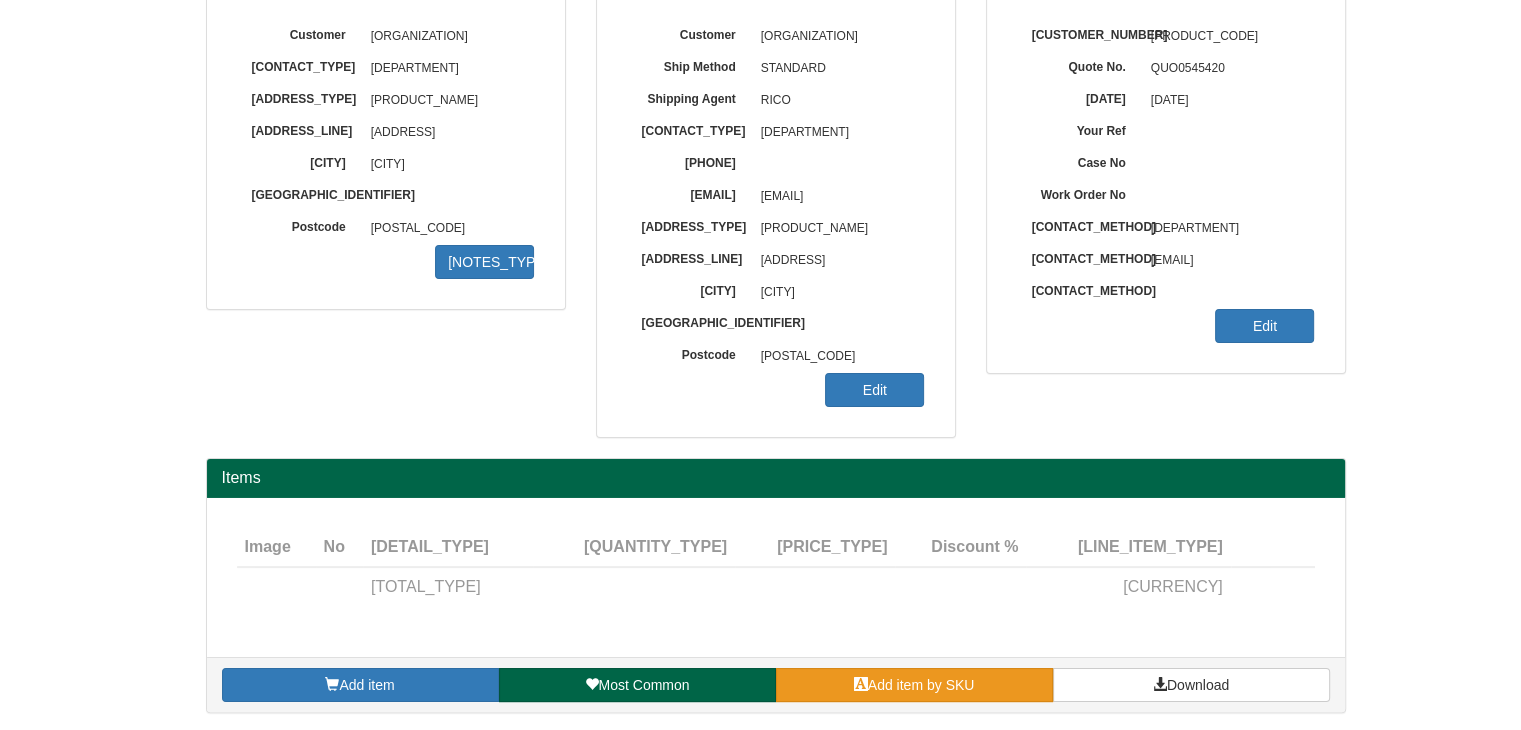 click on "Add item by SKU" at bounding box center (921, 685) 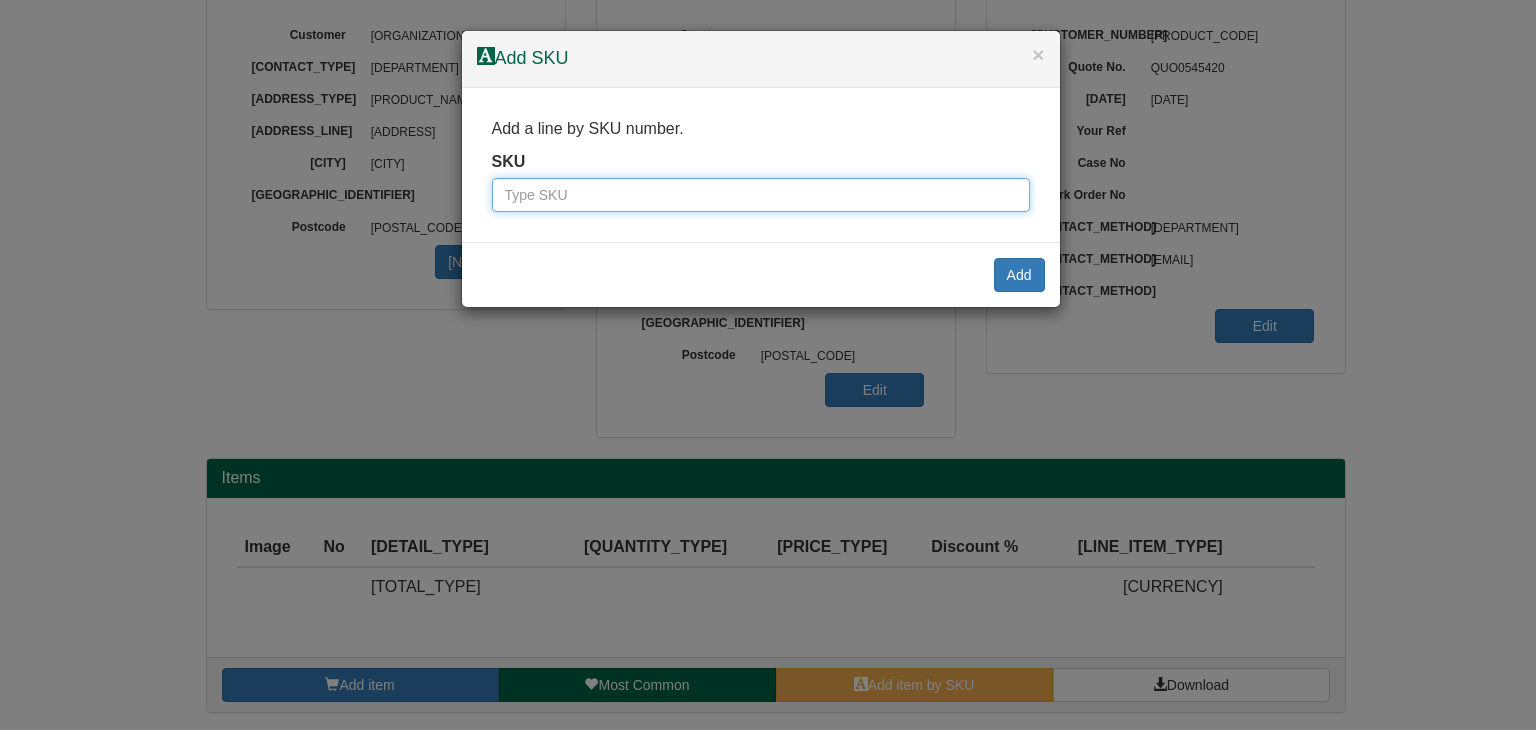 paste on "Leeds and York Partnerships NHS FT" 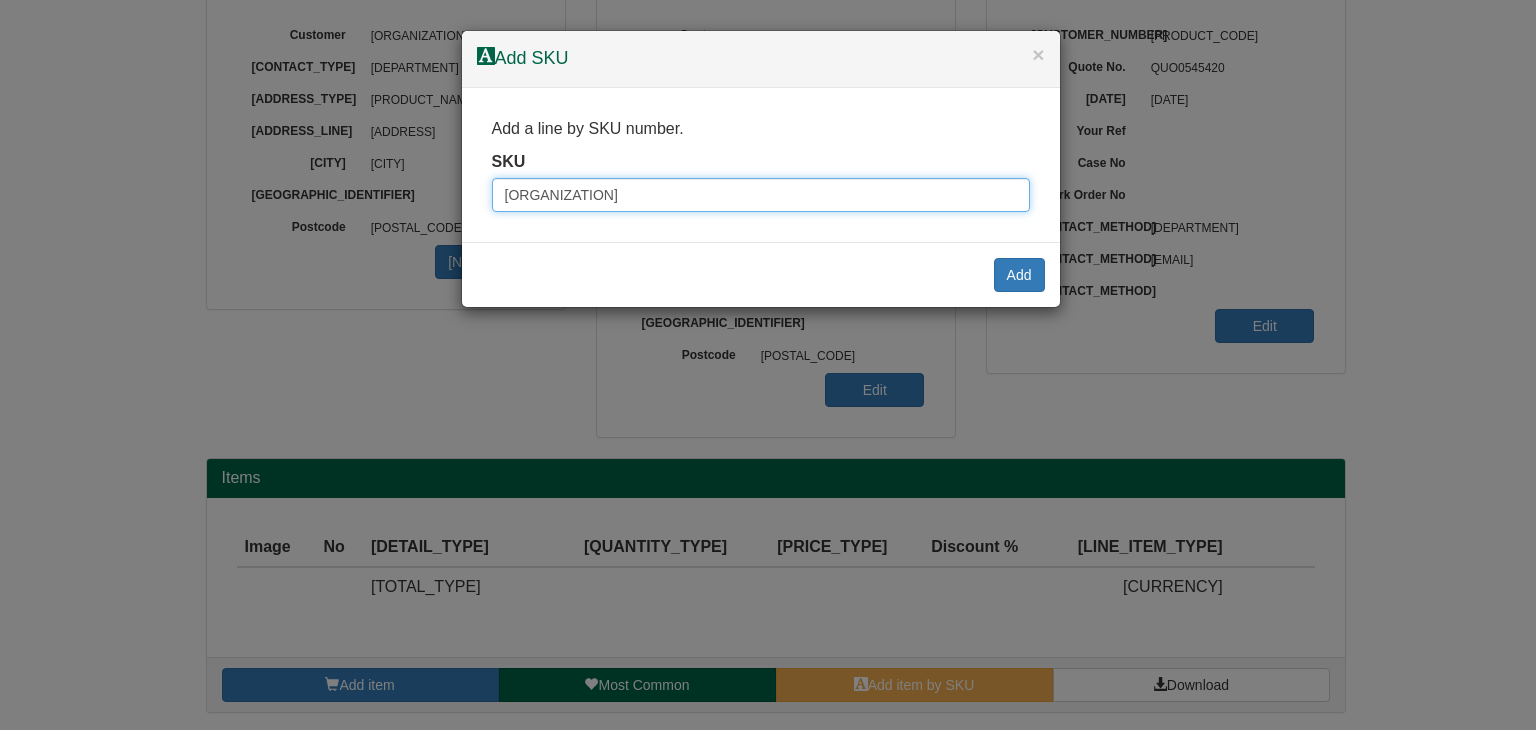 drag, startPoint x: 780, startPoint y: 193, endPoint x: 231, endPoint y: 192, distance: 549.0009 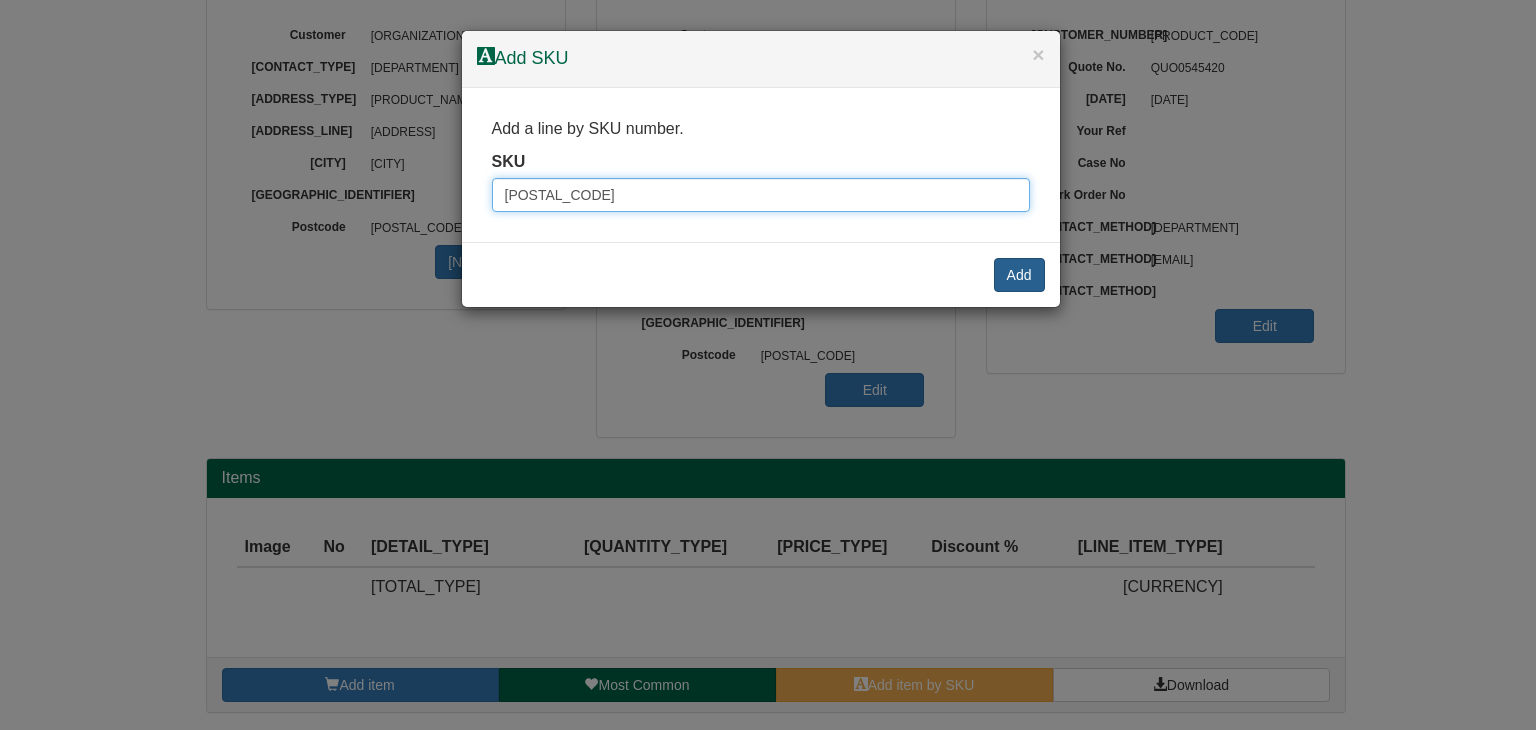type on "9810006bla" 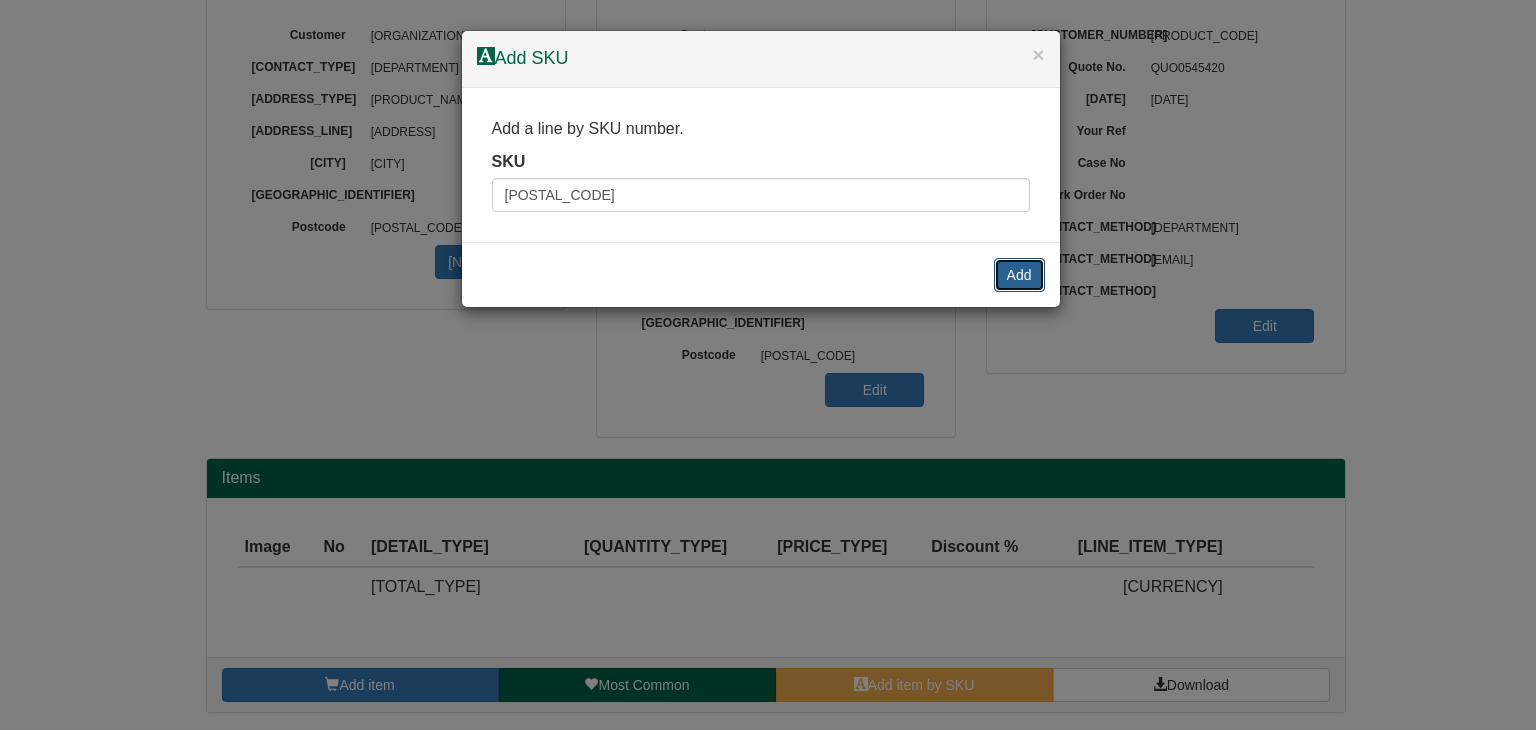 click on "Add" at bounding box center (1019, 275) 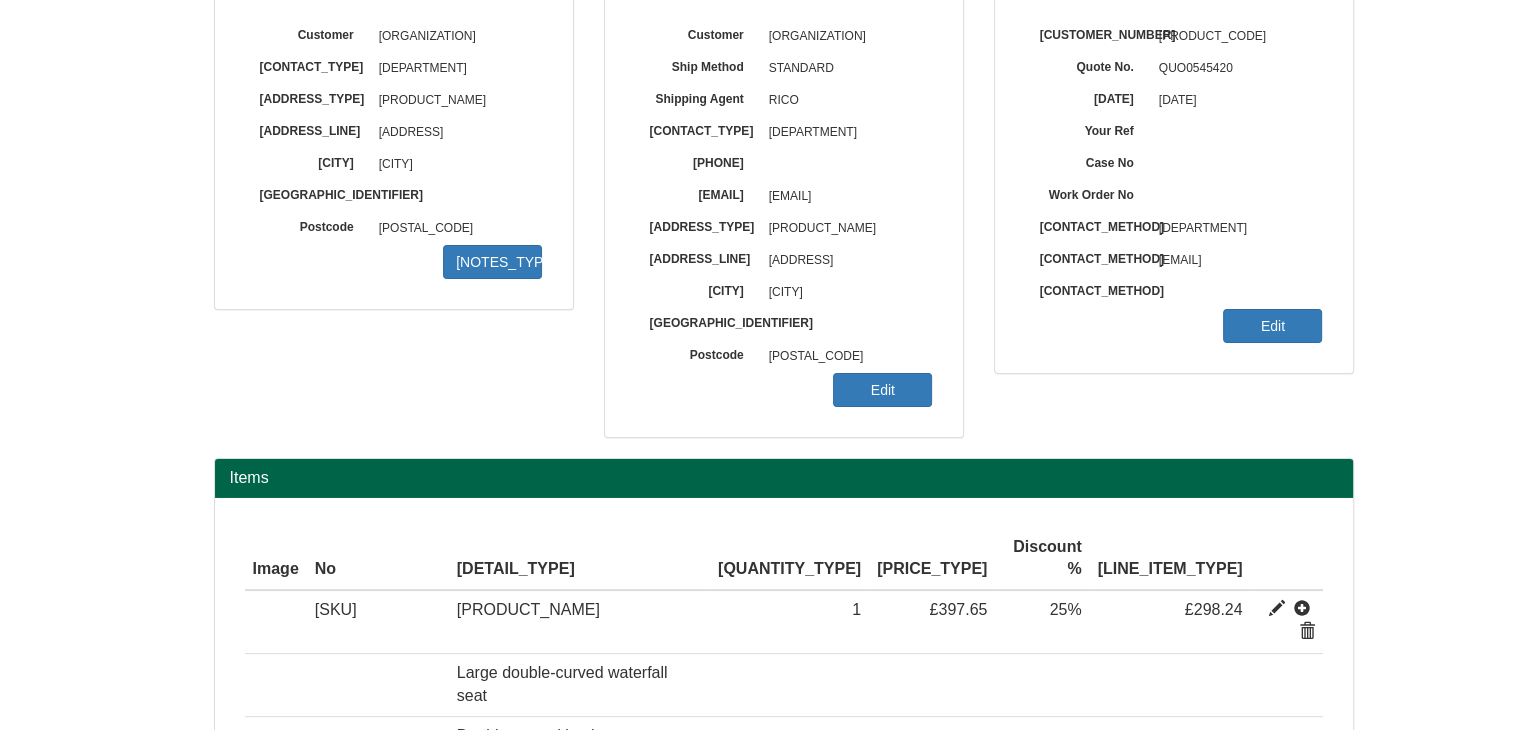 scroll, scrollTop: 0, scrollLeft: 0, axis: both 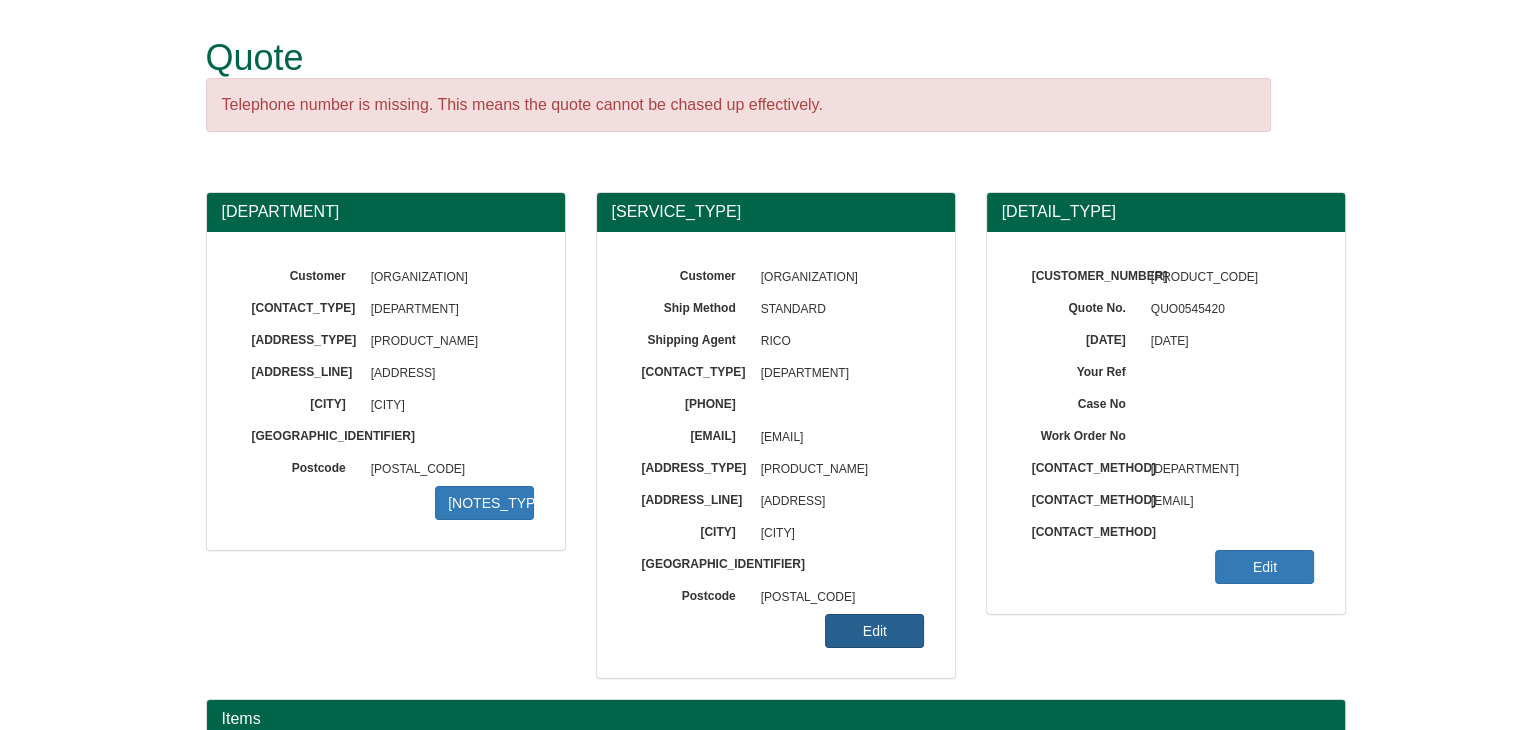 click on "Edit" at bounding box center [484, 503] 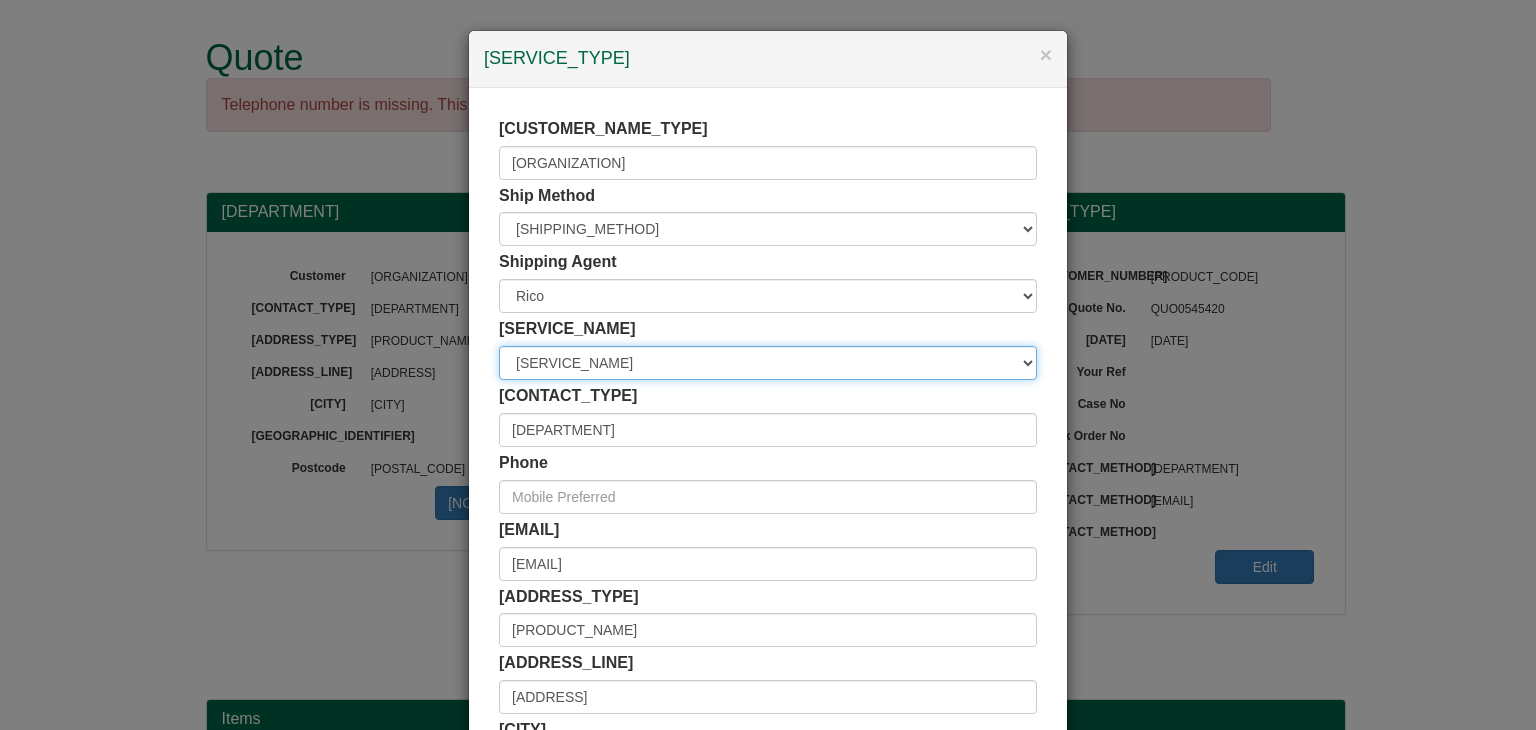 click on "Carrier
White Glove" at bounding box center [768, 363] 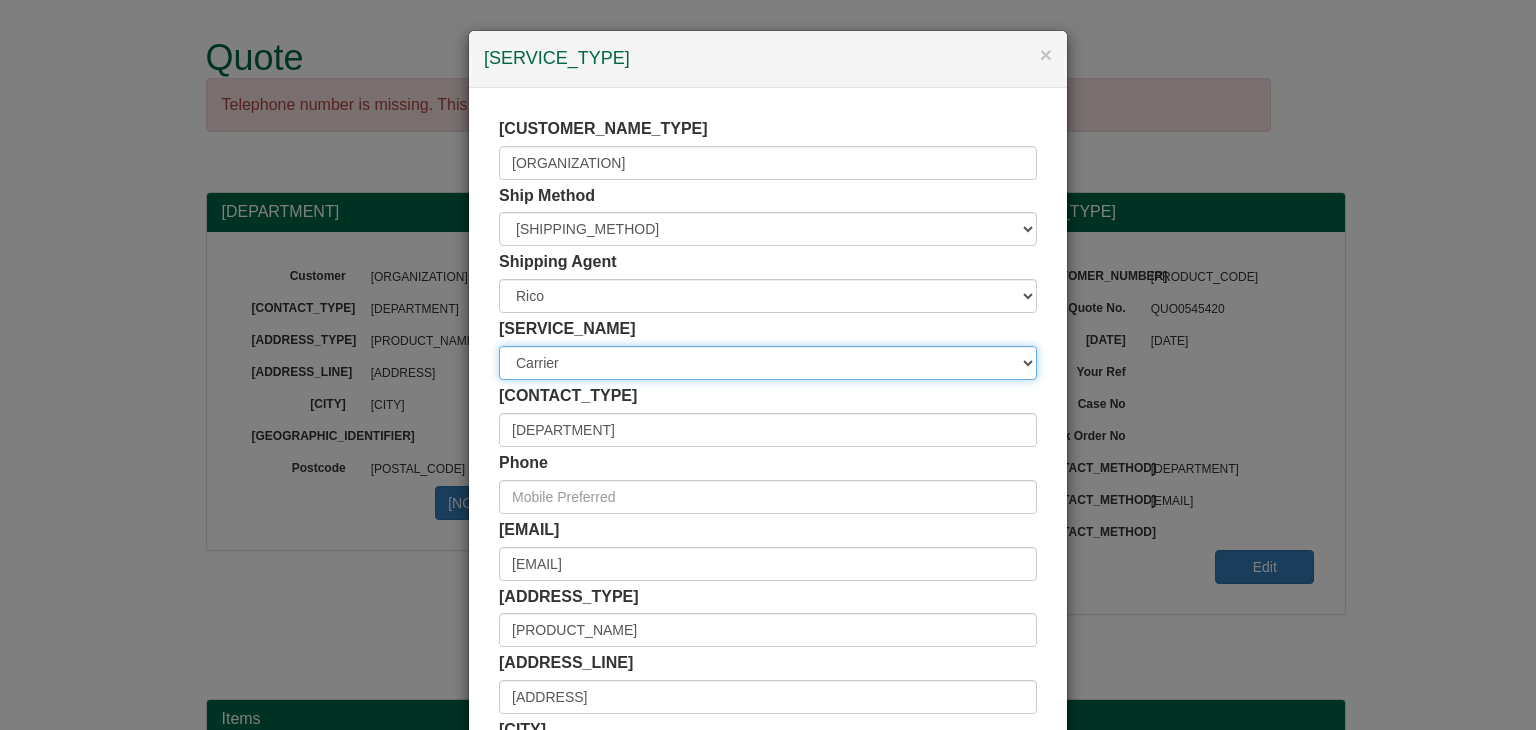 click on "Carrier
White Glove" at bounding box center [768, 363] 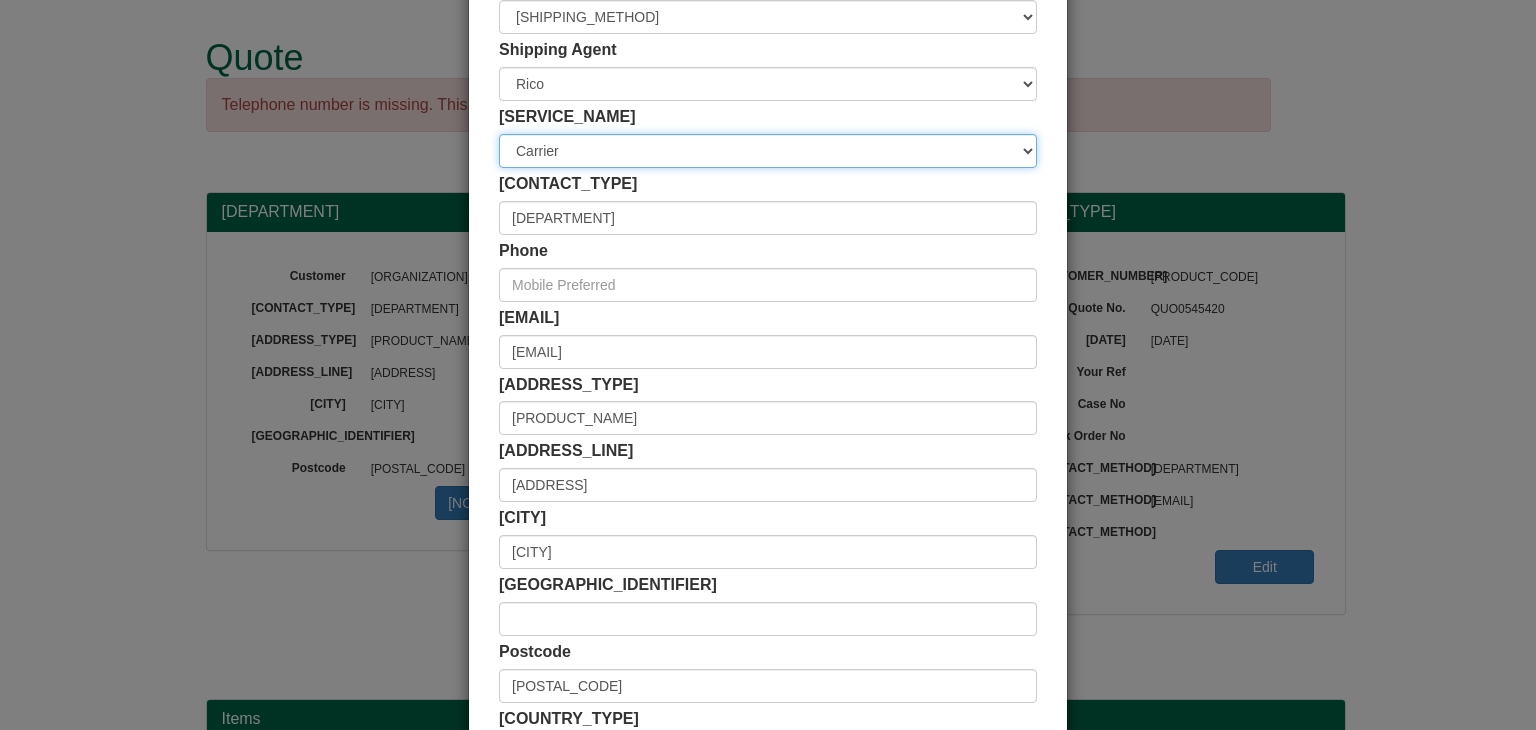 scroll, scrollTop: 376, scrollLeft: 0, axis: vertical 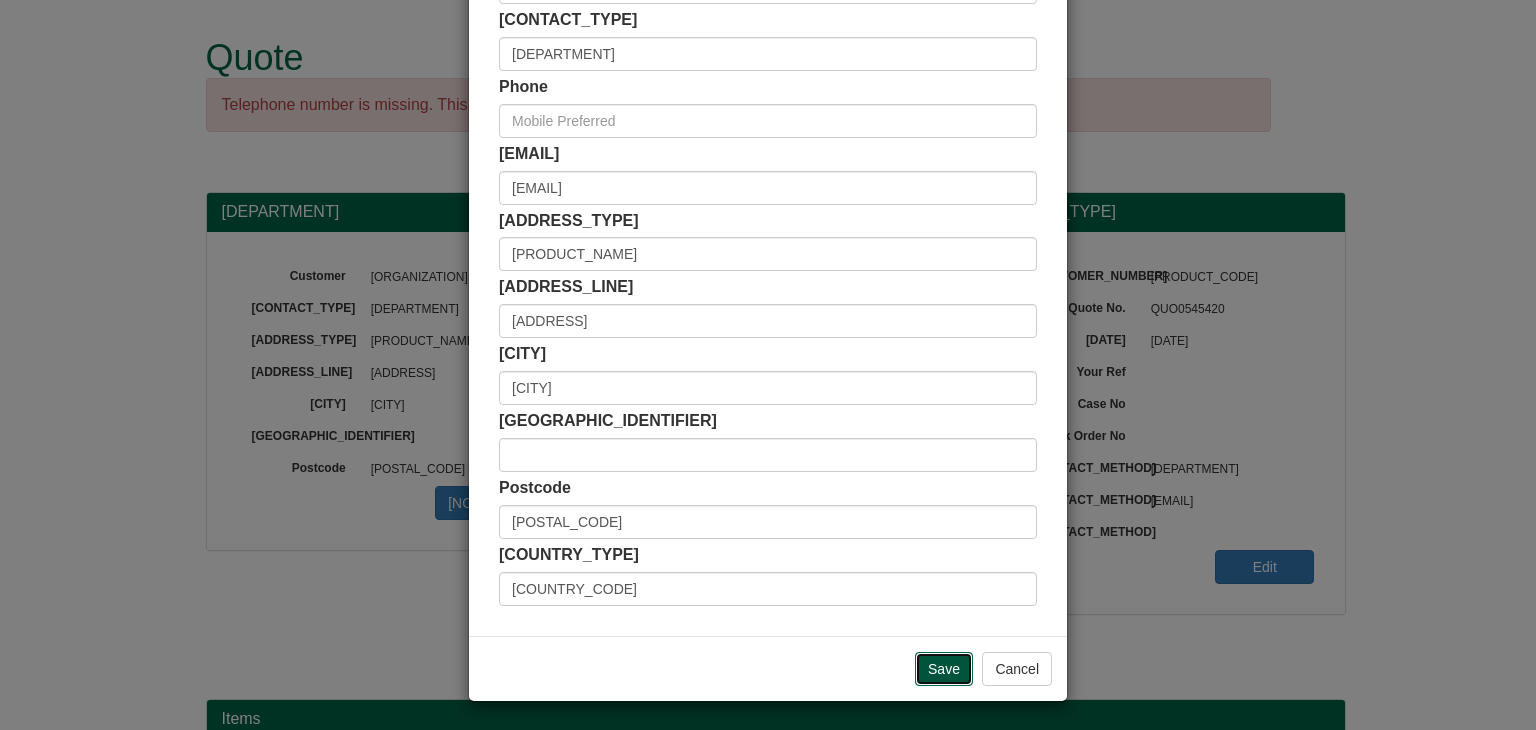 click on "Save" at bounding box center [944, 669] 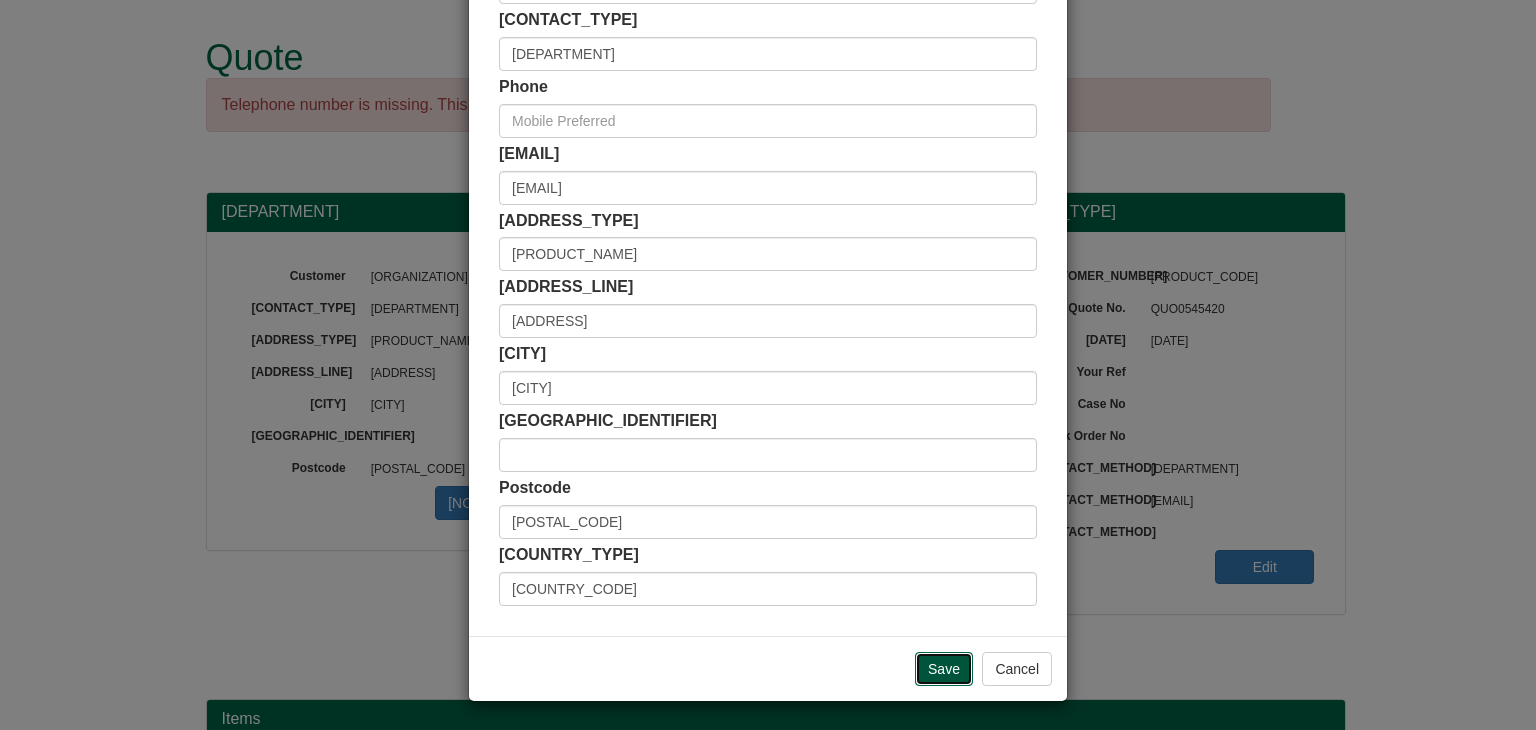 click on "Save" at bounding box center (944, 669) 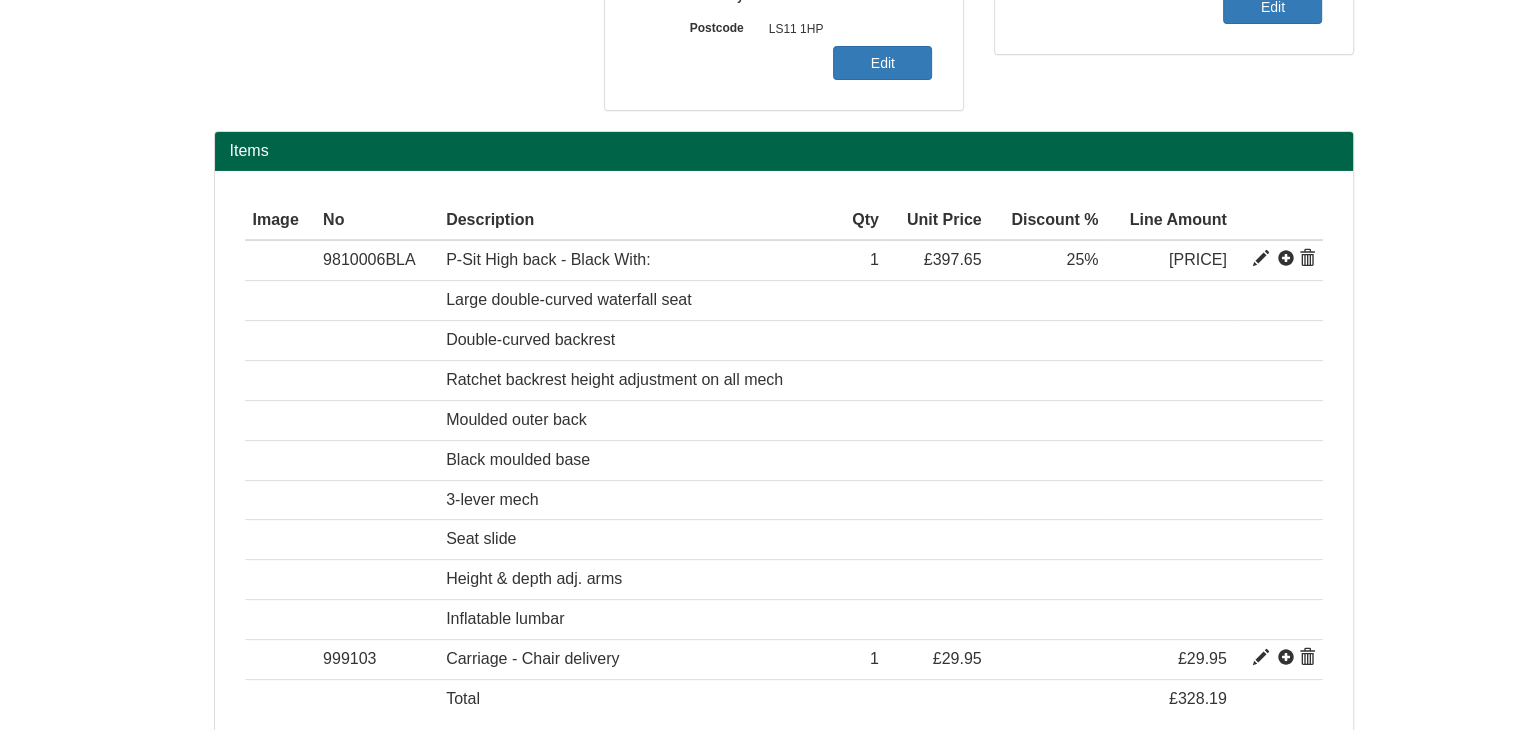 scroll, scrollTop: 600, scrollLeft: 0, axis: vertical 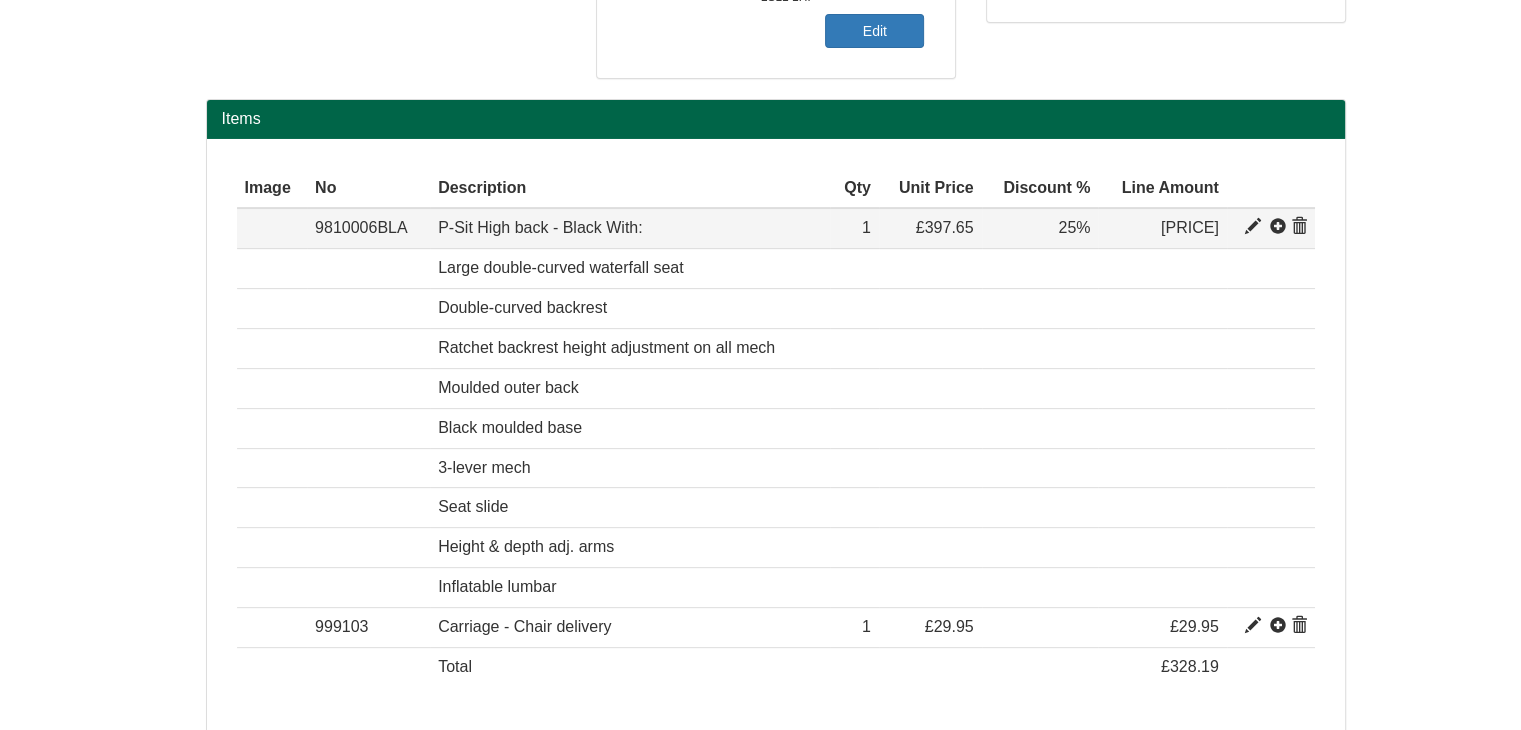 click at bounding box center [1253, 227] 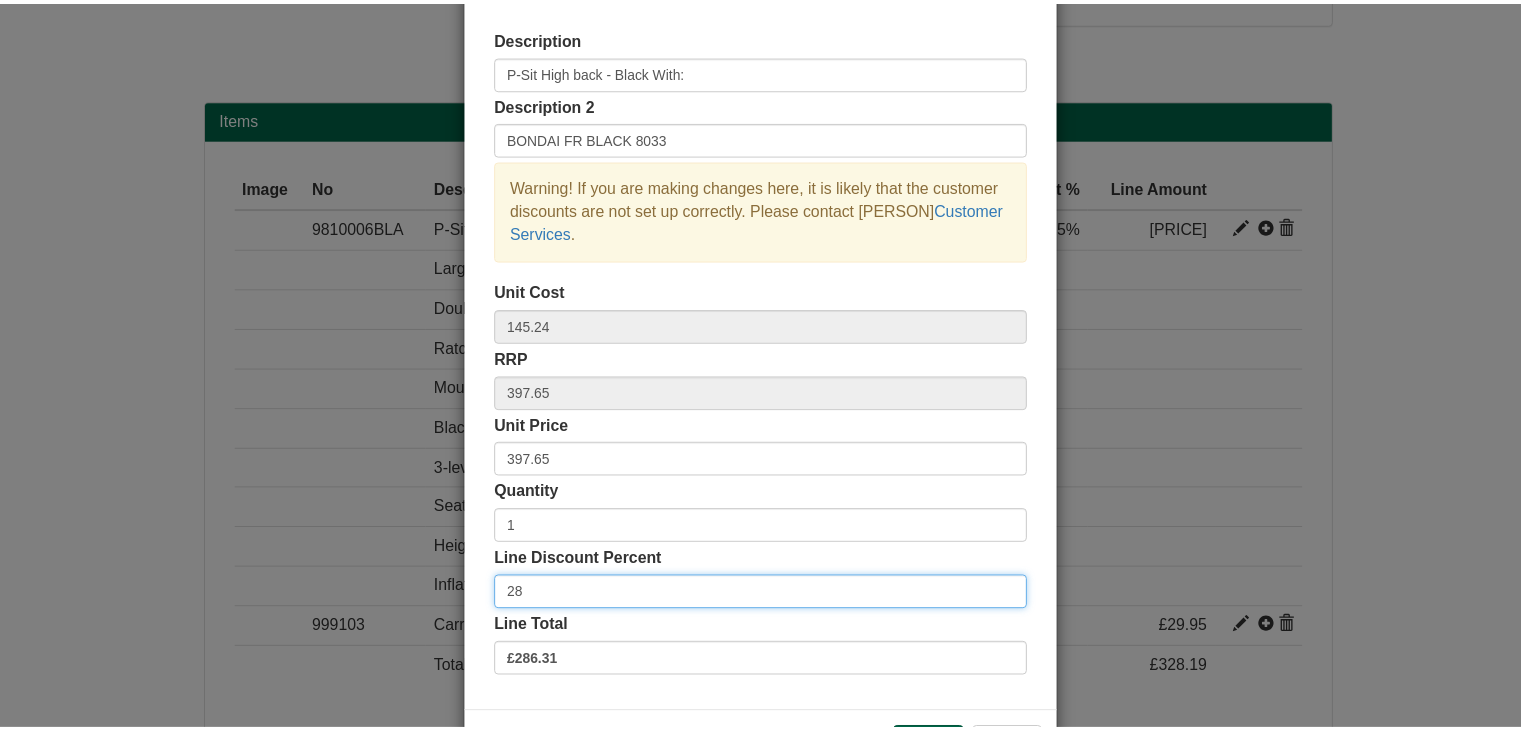 scroll, scrollTop: 144, scrollLeft: 0, axis: vertical 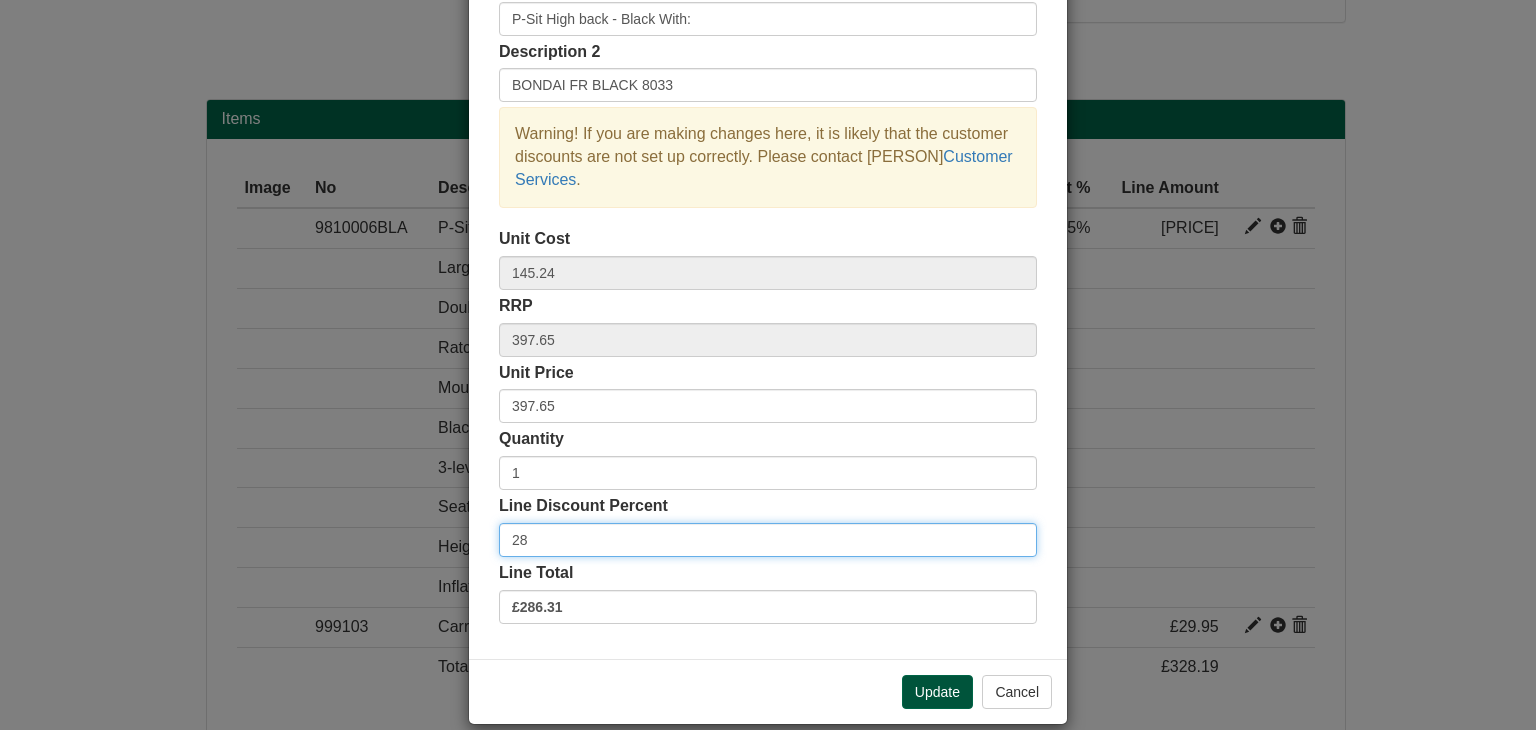 type on "28" 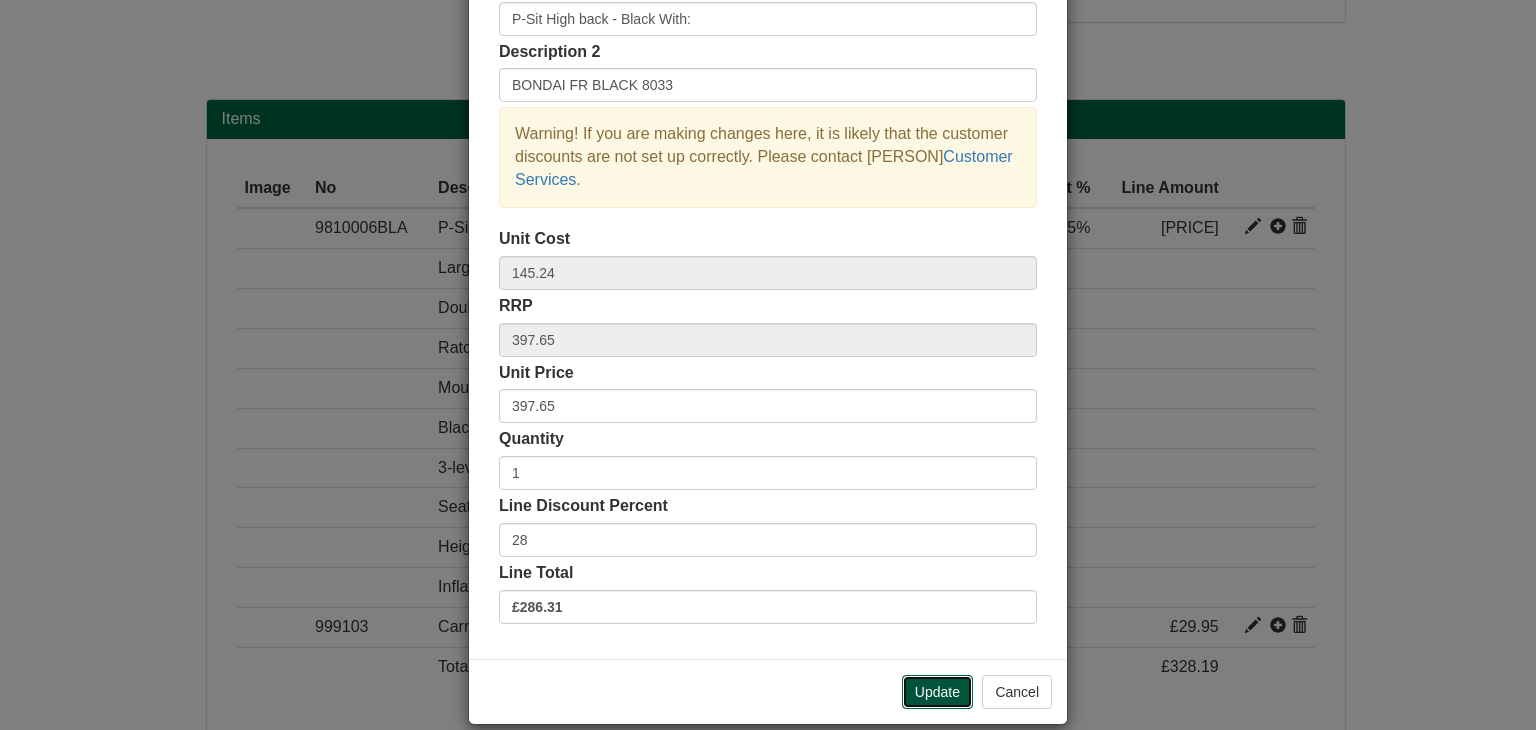 click on "Update" at bounding box center (937, 692) 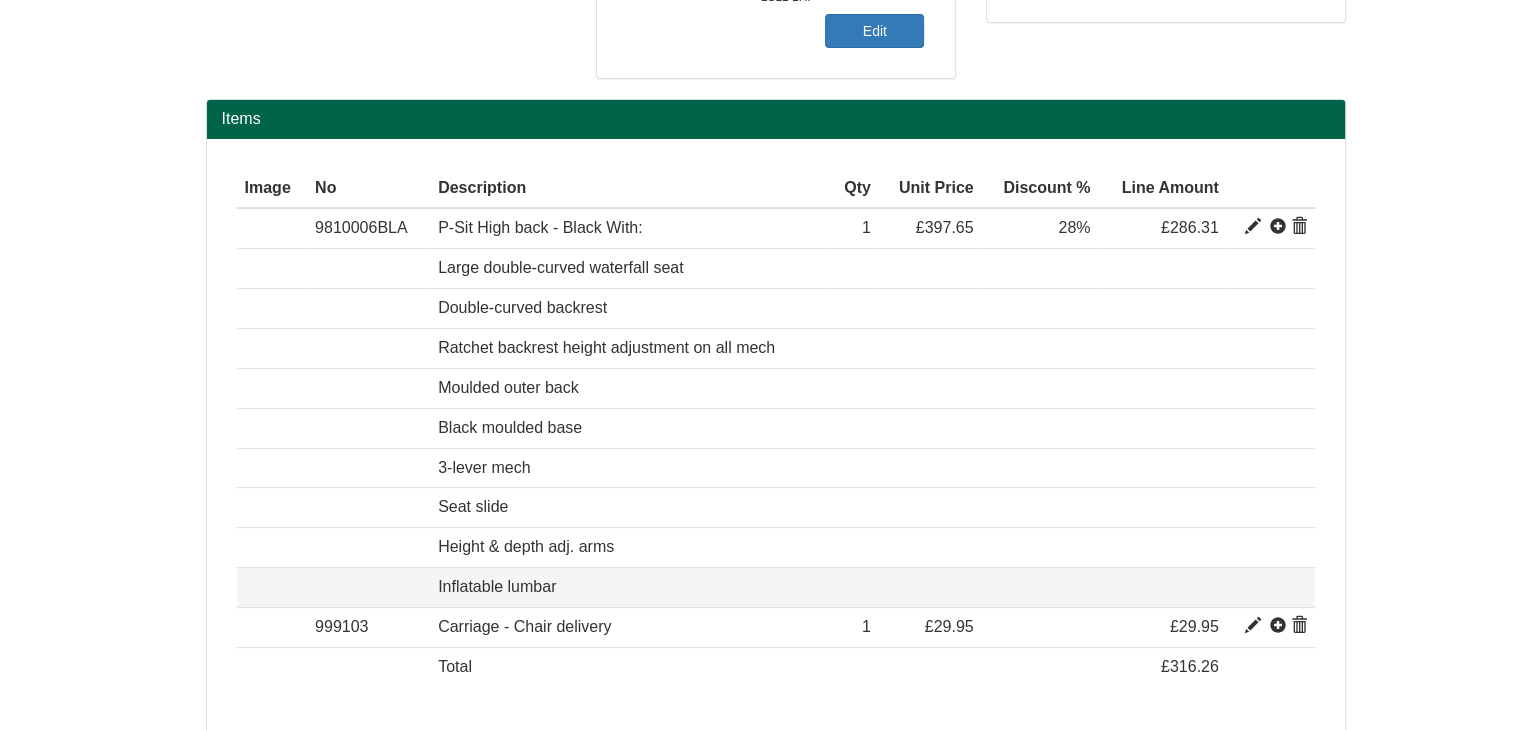 scroll, scrollTop: 677, scrollLeft: 0, axis: vertical 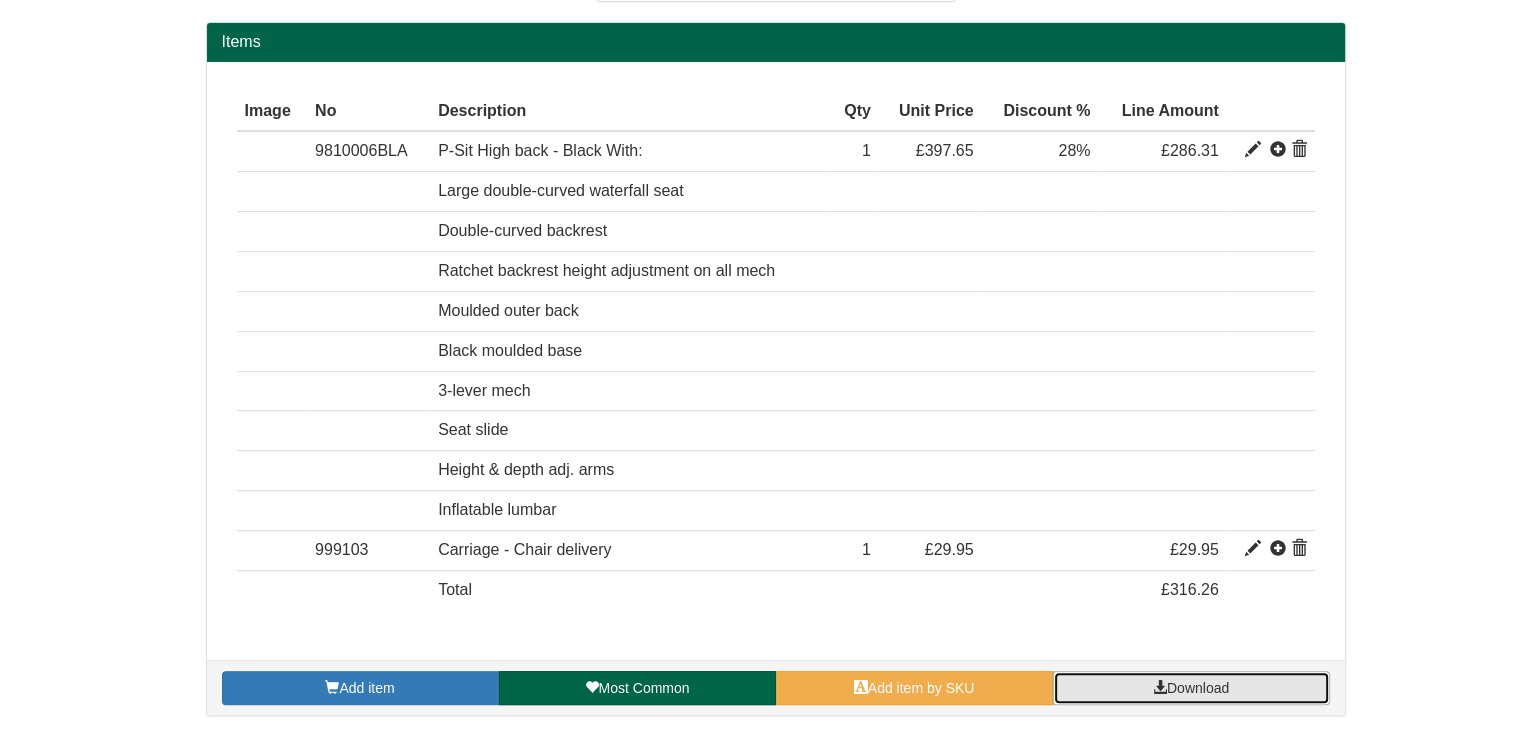 click on "Download" at bounding box center [1191, 688] 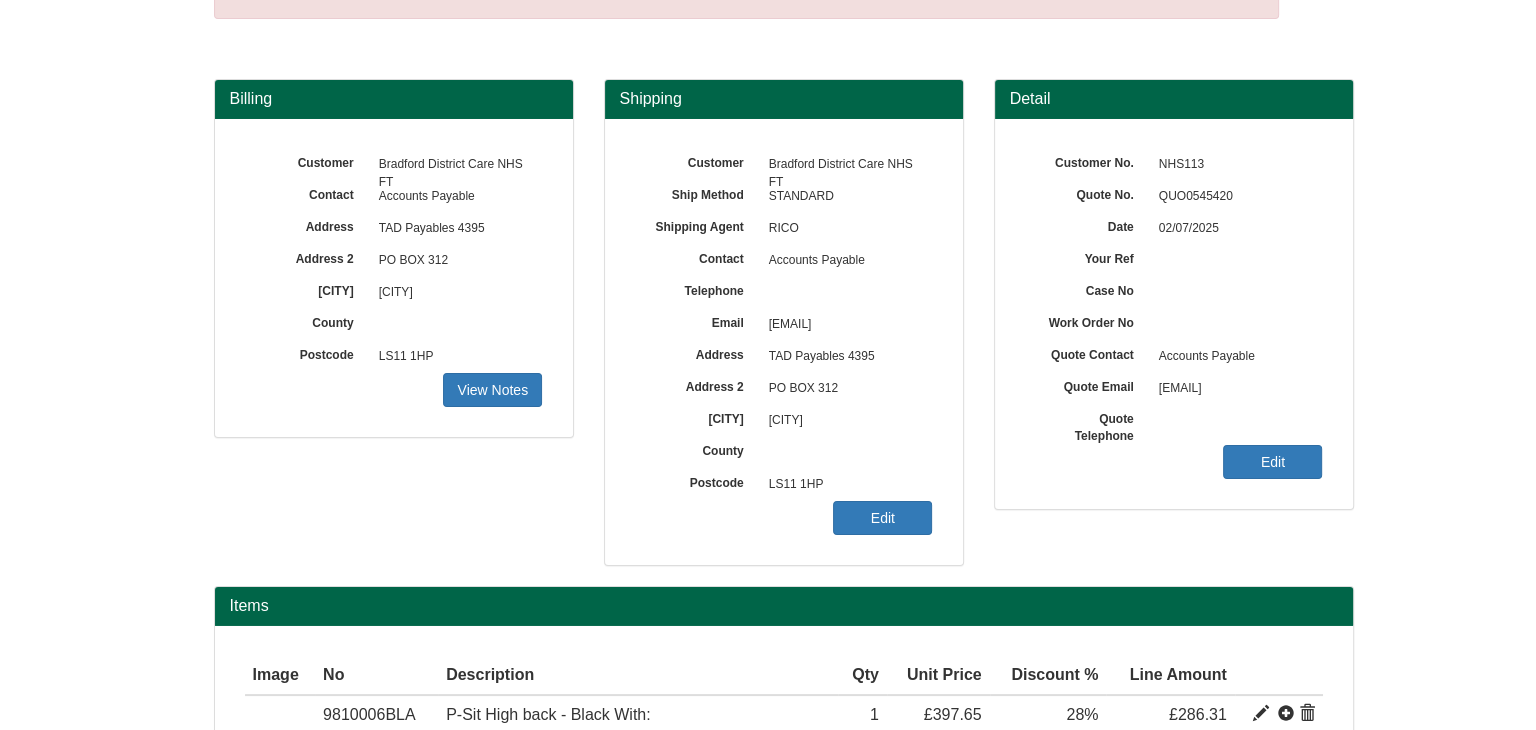 scroll, scrollTop: 79, scrollLeft: 0, axis: vertical 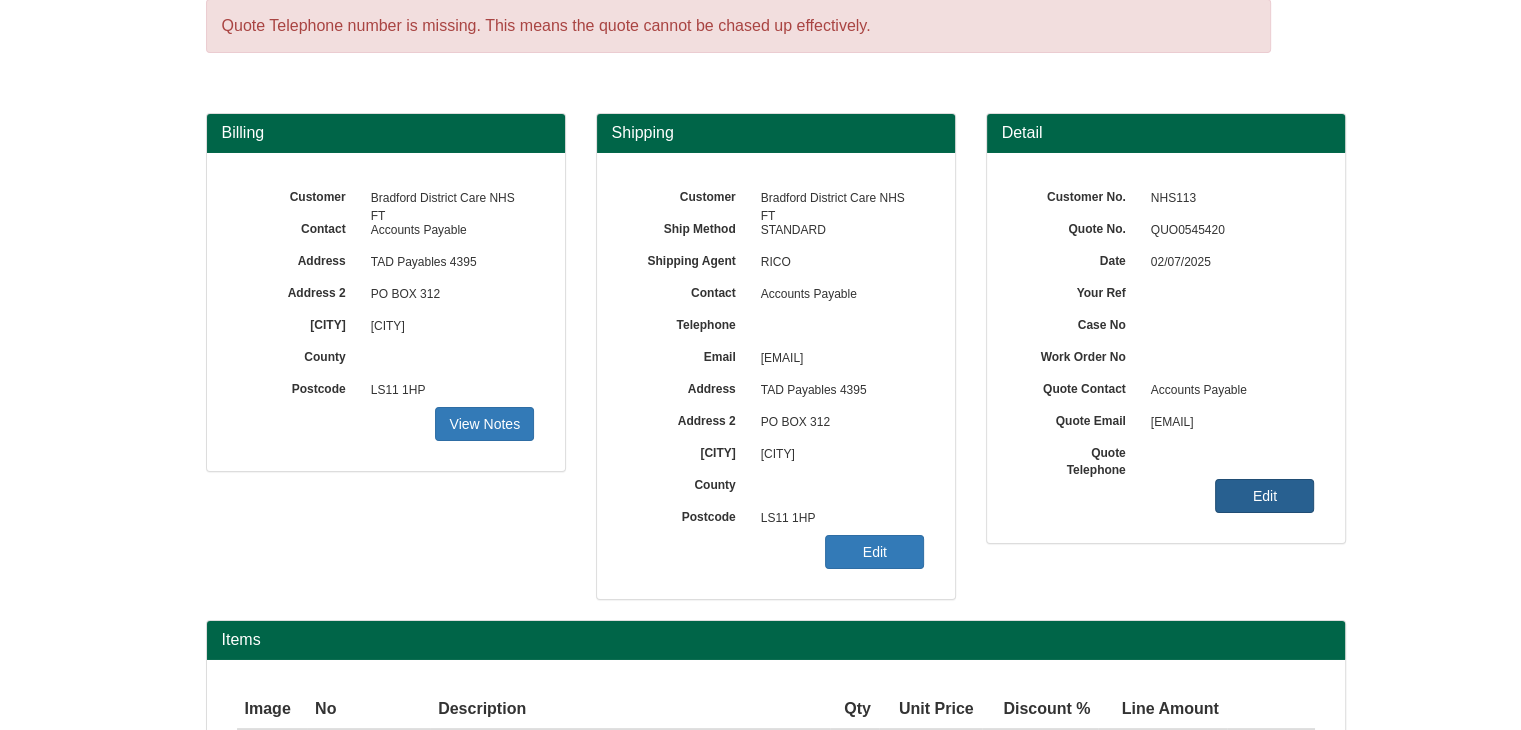 click on "Edit" at bounding box center [484, 424] 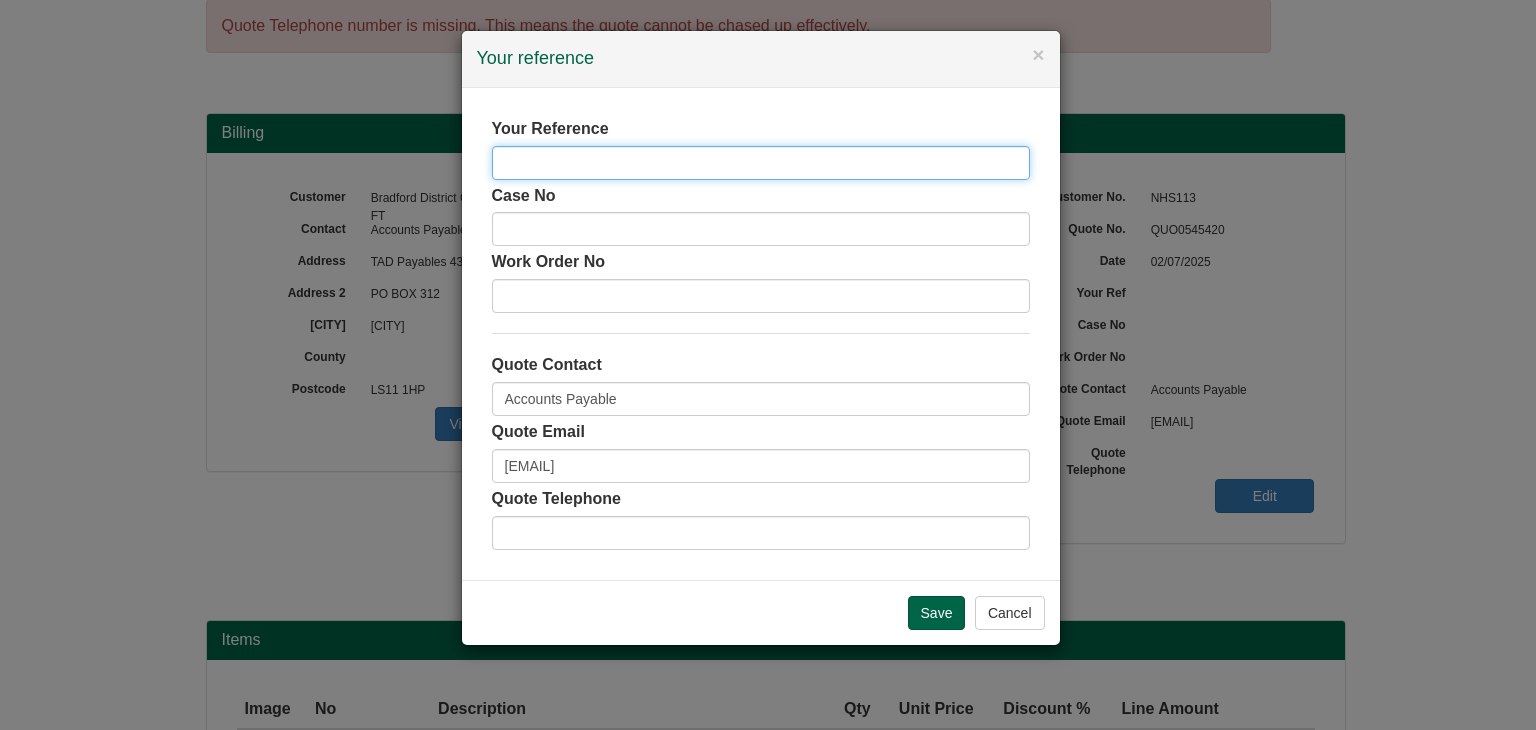 click at bounding box center (761, 163) 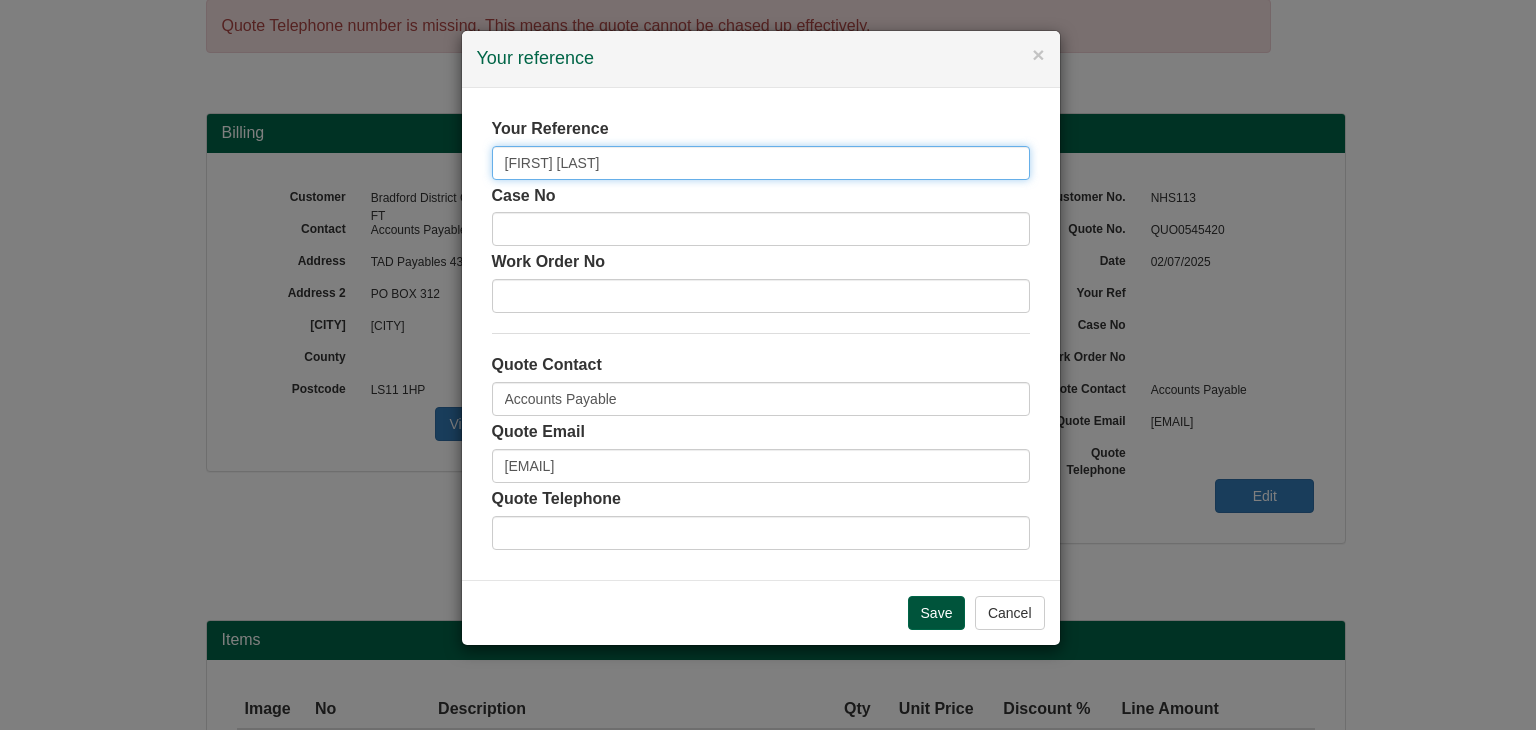 type on "[FIRST] [LAST]" 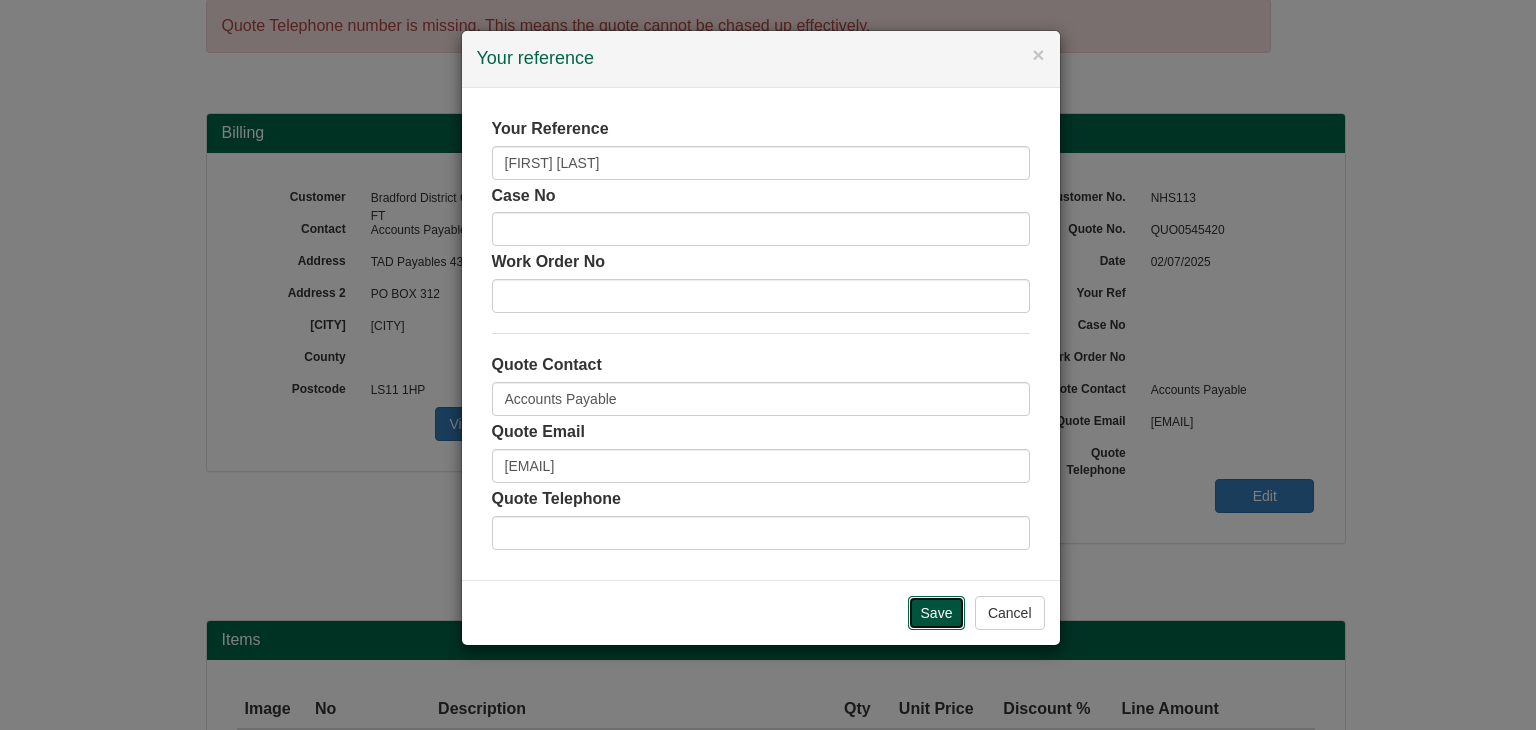 click on "Save" at bounding box center [937, 613] 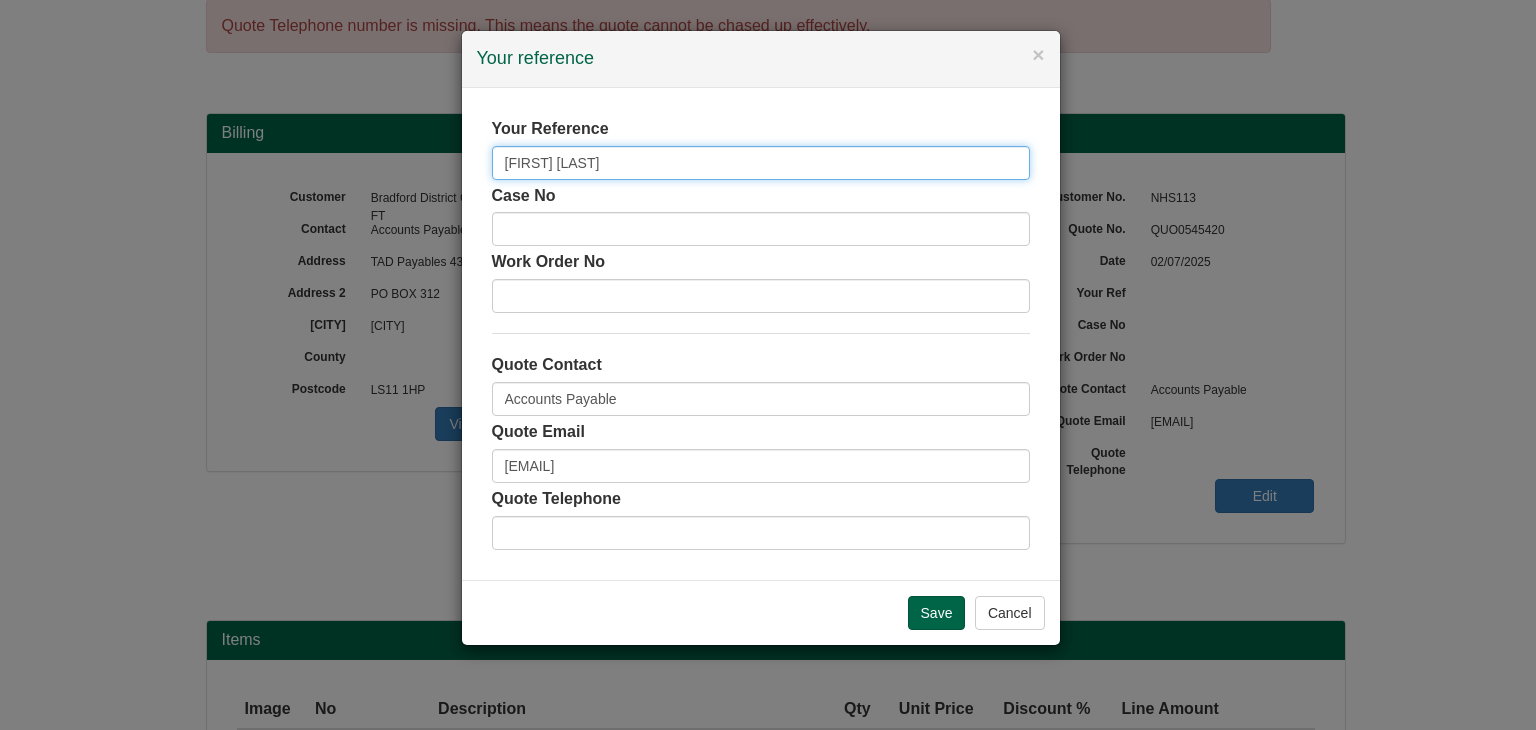drag, startPoint x: 620, startPoint y: 169, endPoint x: 406, endPoint y: 165, distance: 214.03738 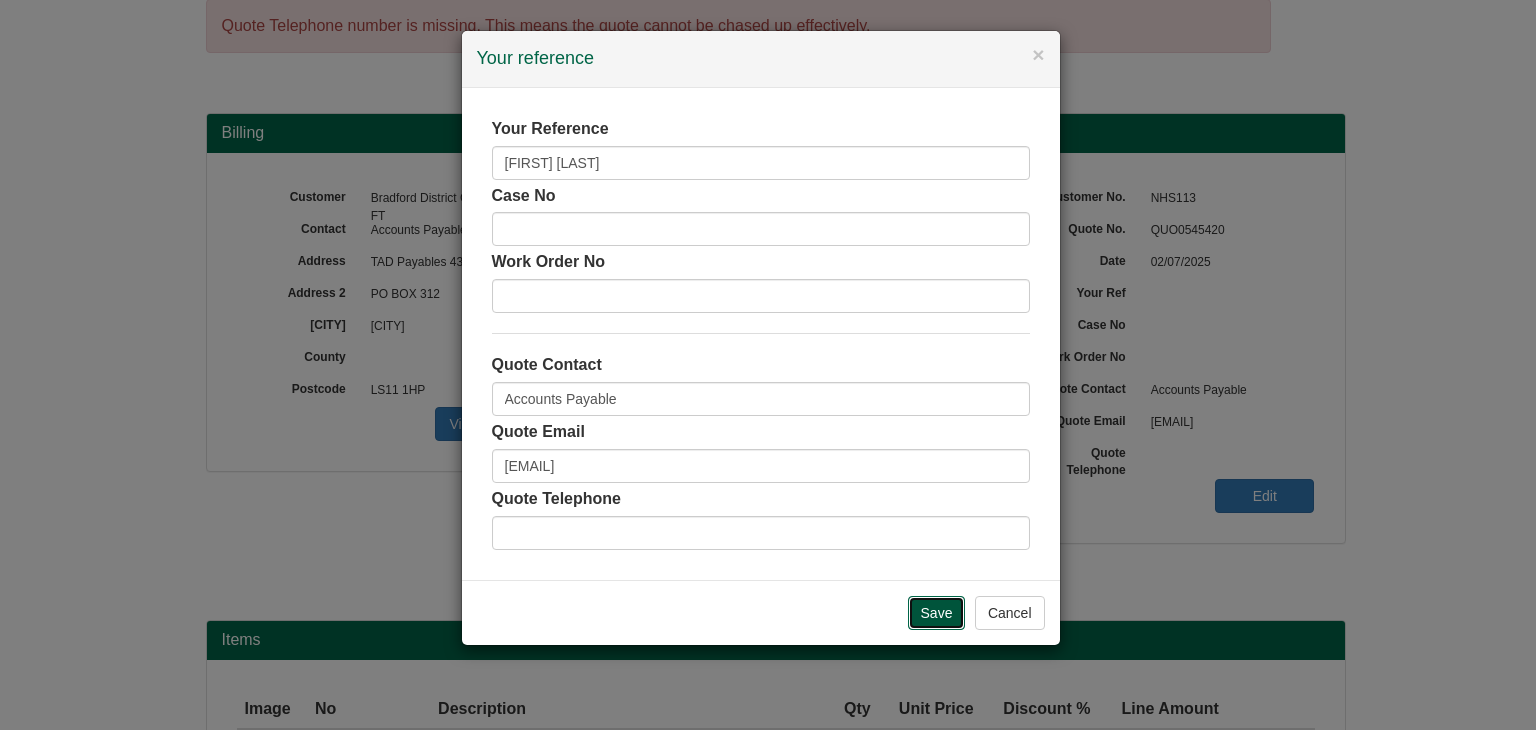click on "Save" at bounding box center (937, 613) 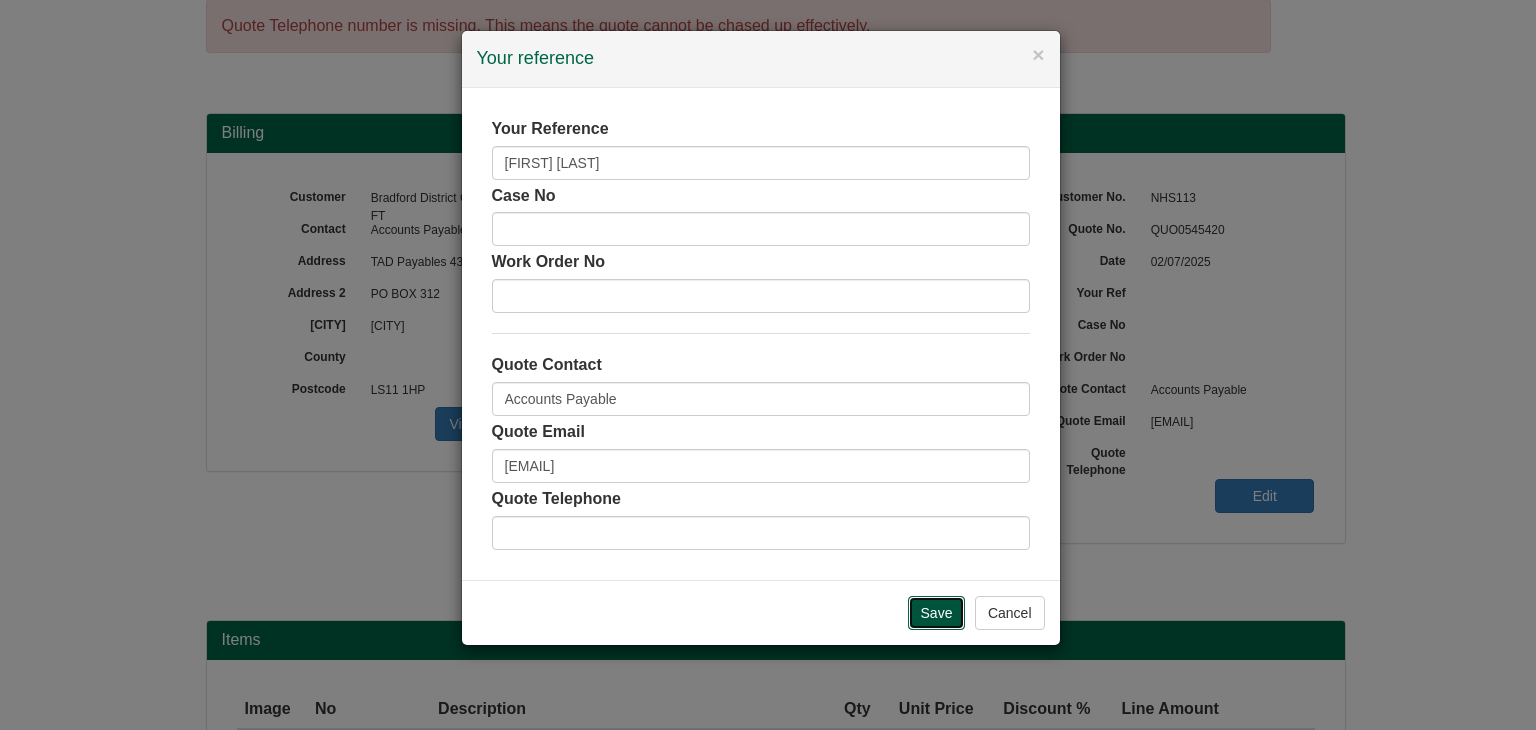 click on "Save" at bounding box center [937, 613] 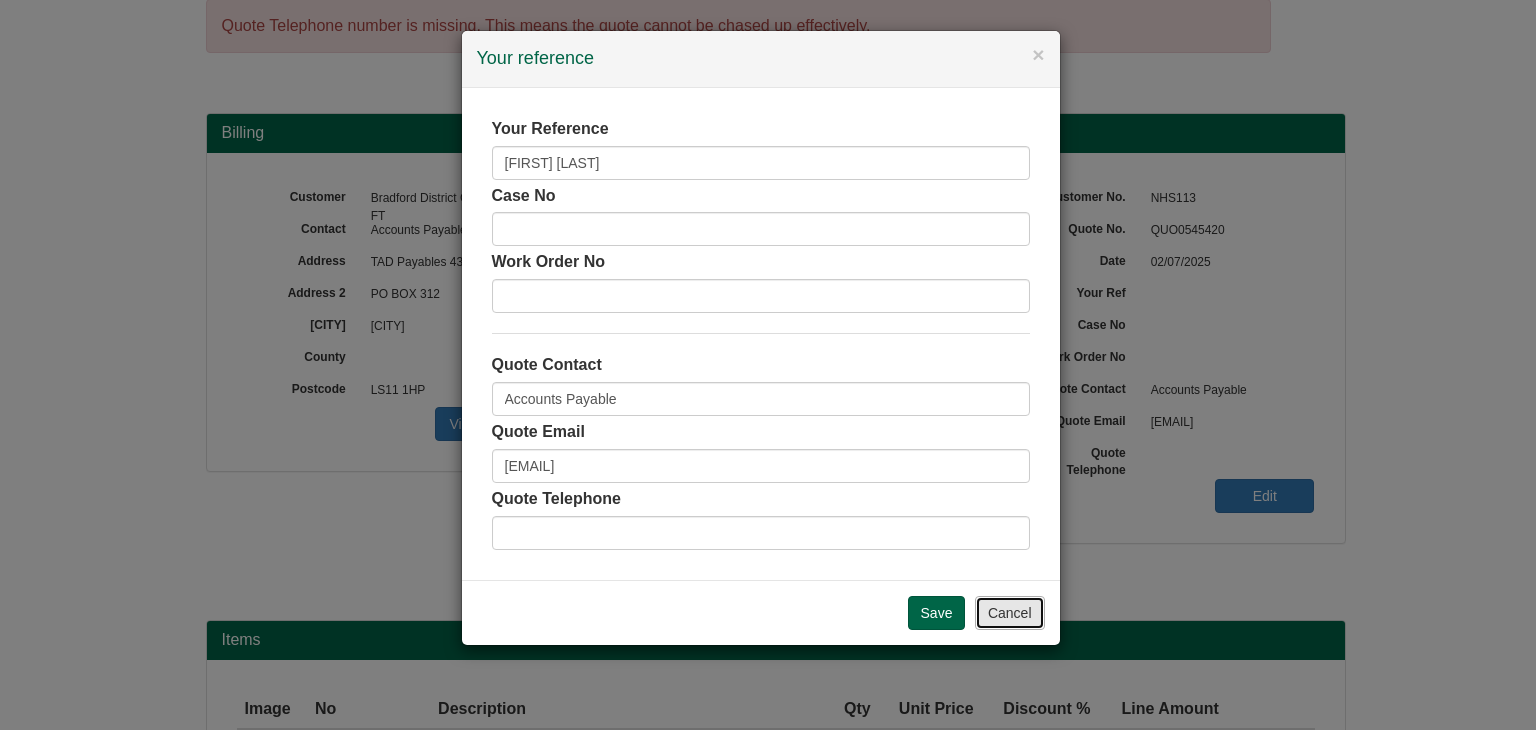 click on "Cancel" at bounding box center (1010, 613) 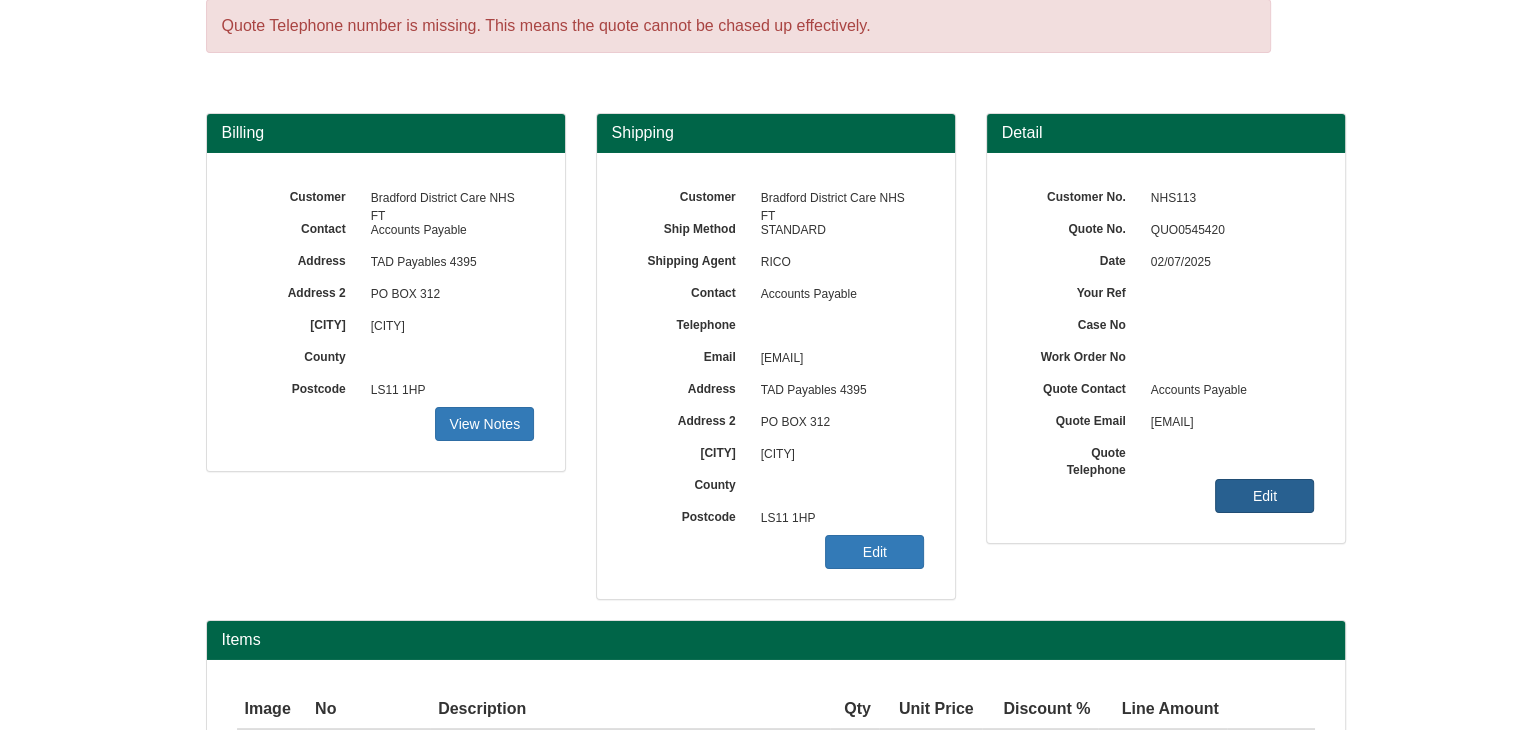 click on "Edit" at bounding box center [484, 424] 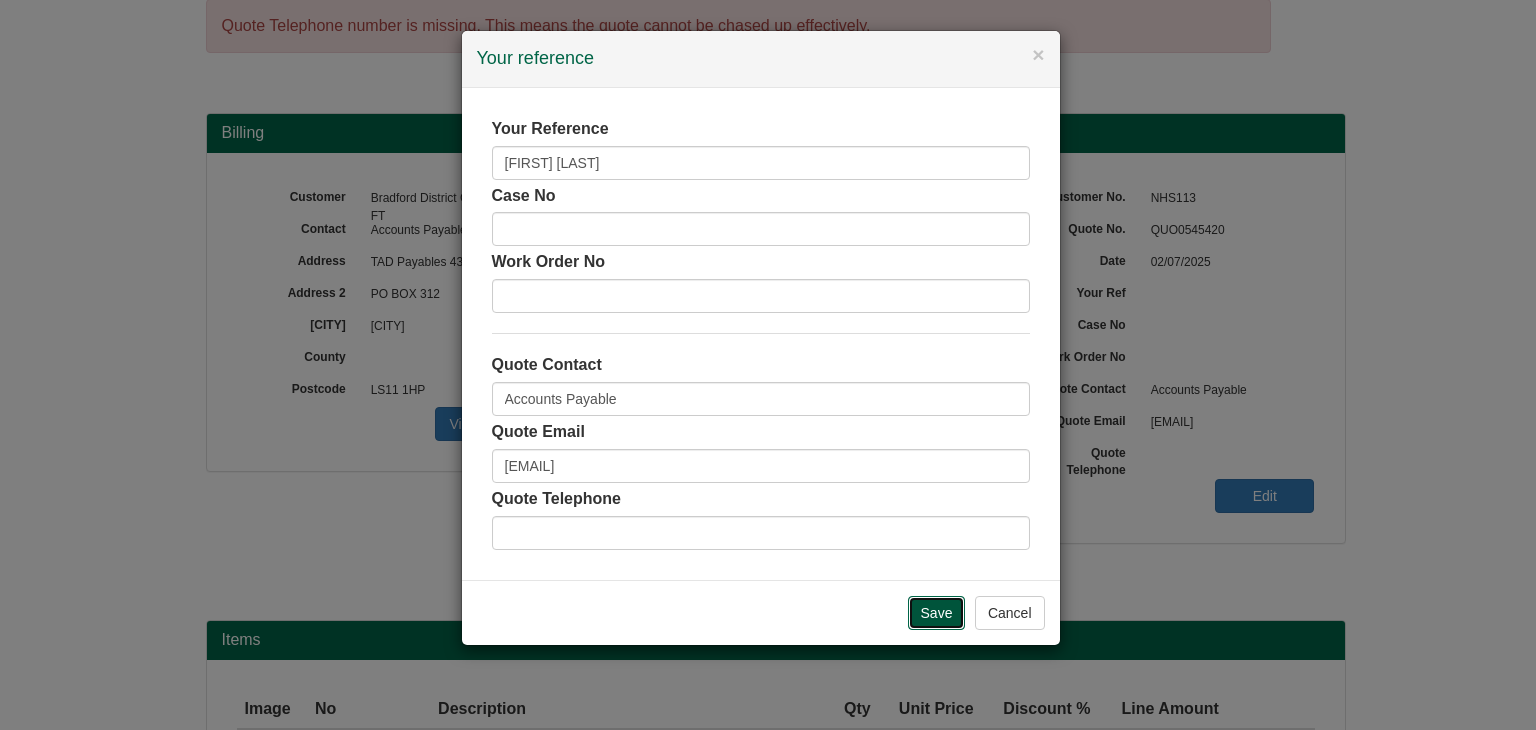 click on "Save" at bounding box center (937, 613) 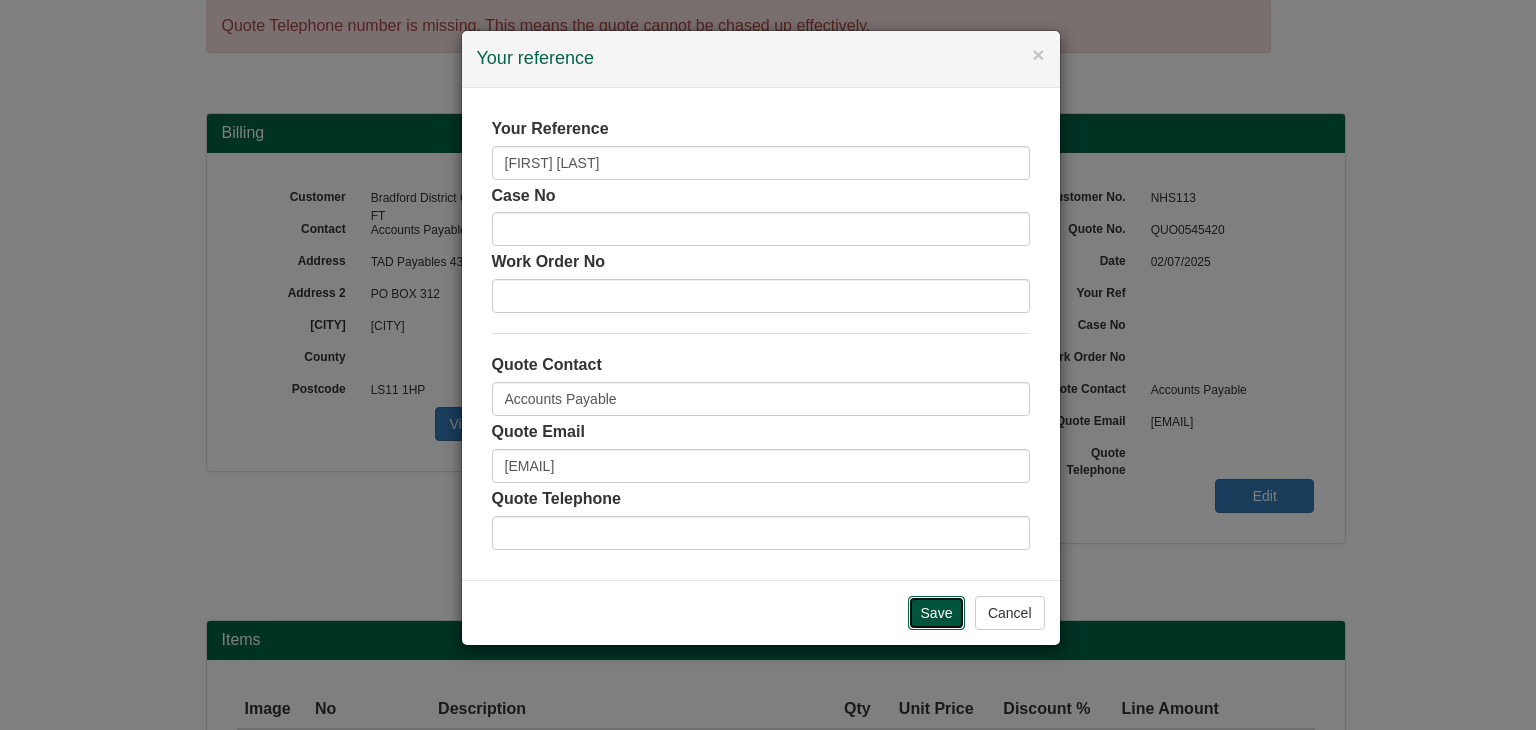 click on "Save" at bounding box center [937, 613] 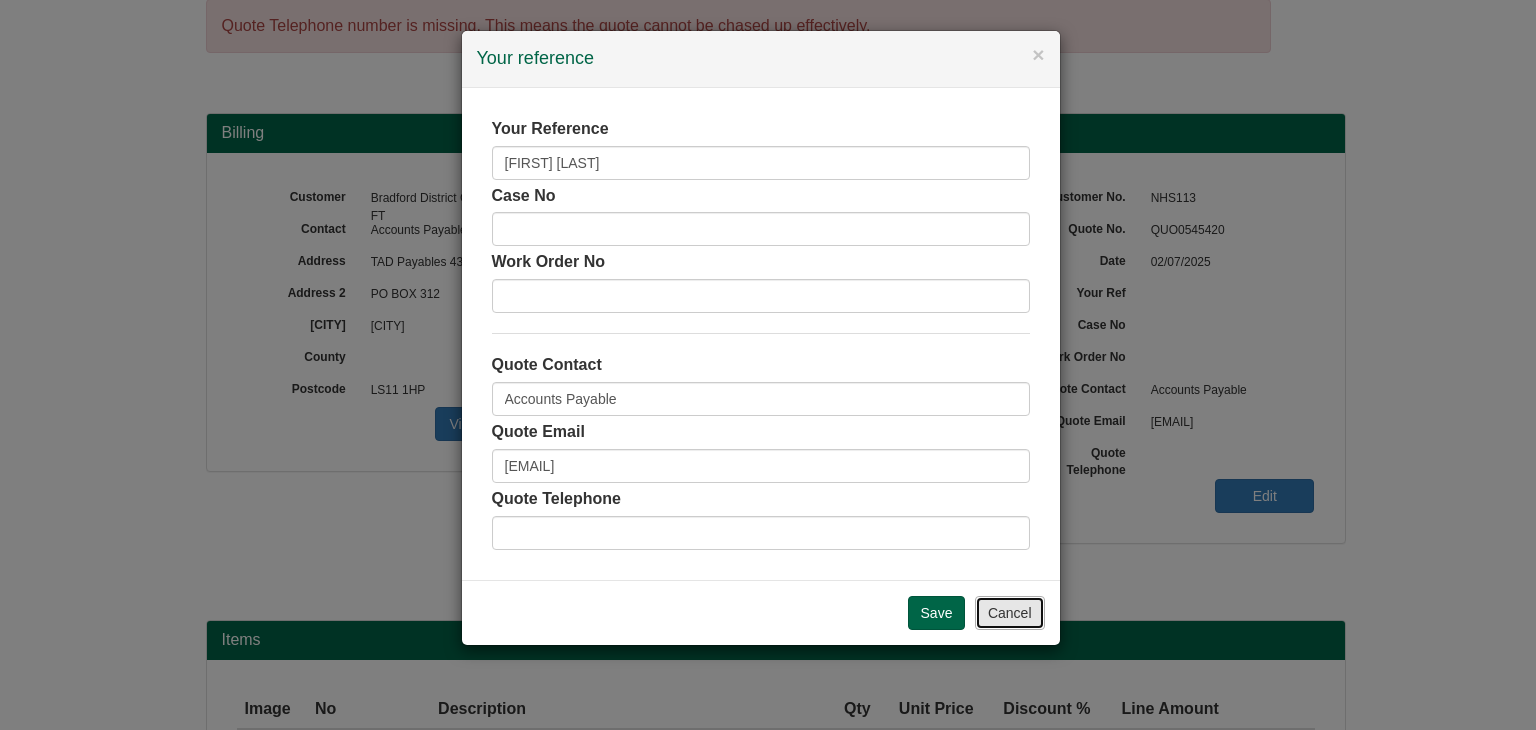 click on "Cancel" at bounding box center (1010, 613) 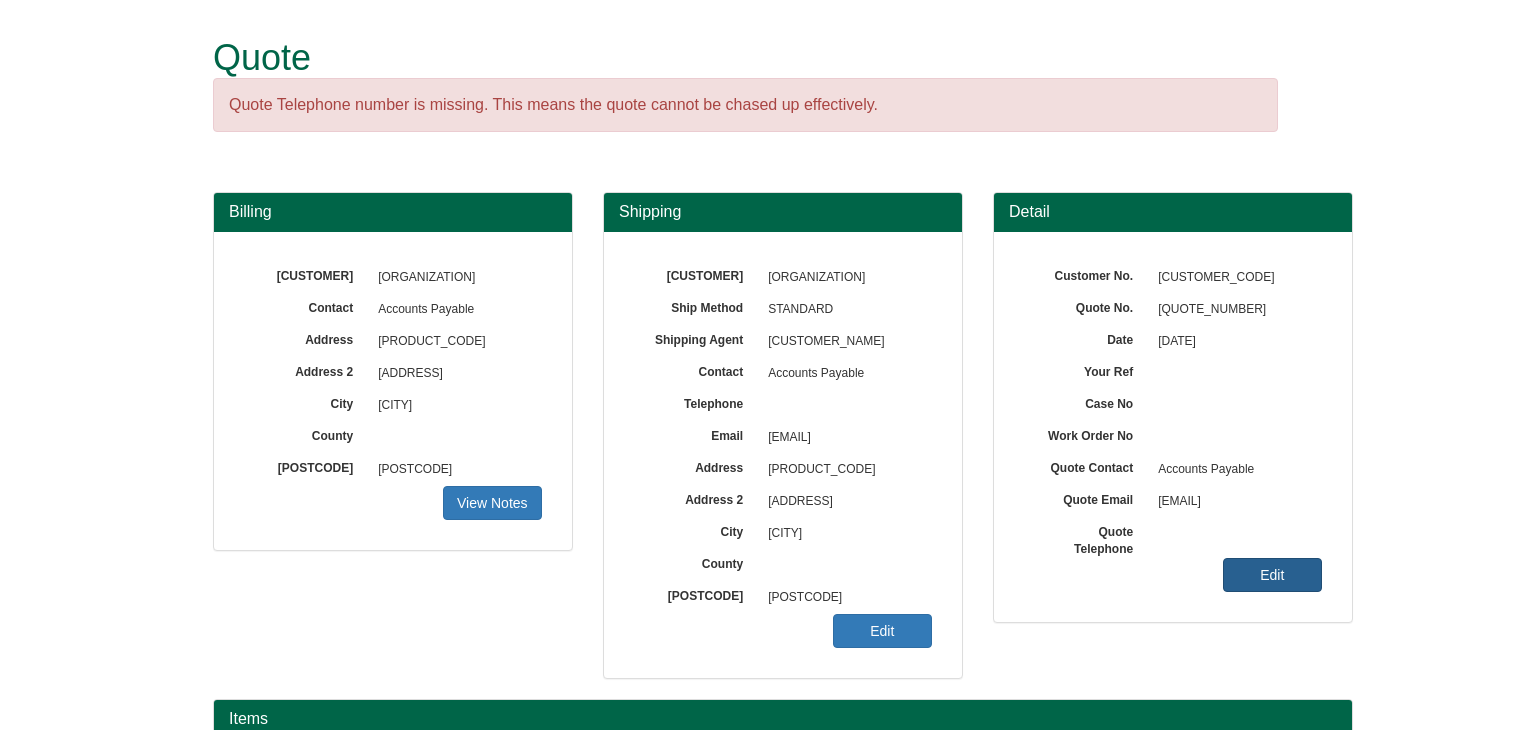 scroll, scrollTop: 60, scrollLeft: 0, axis: vertical 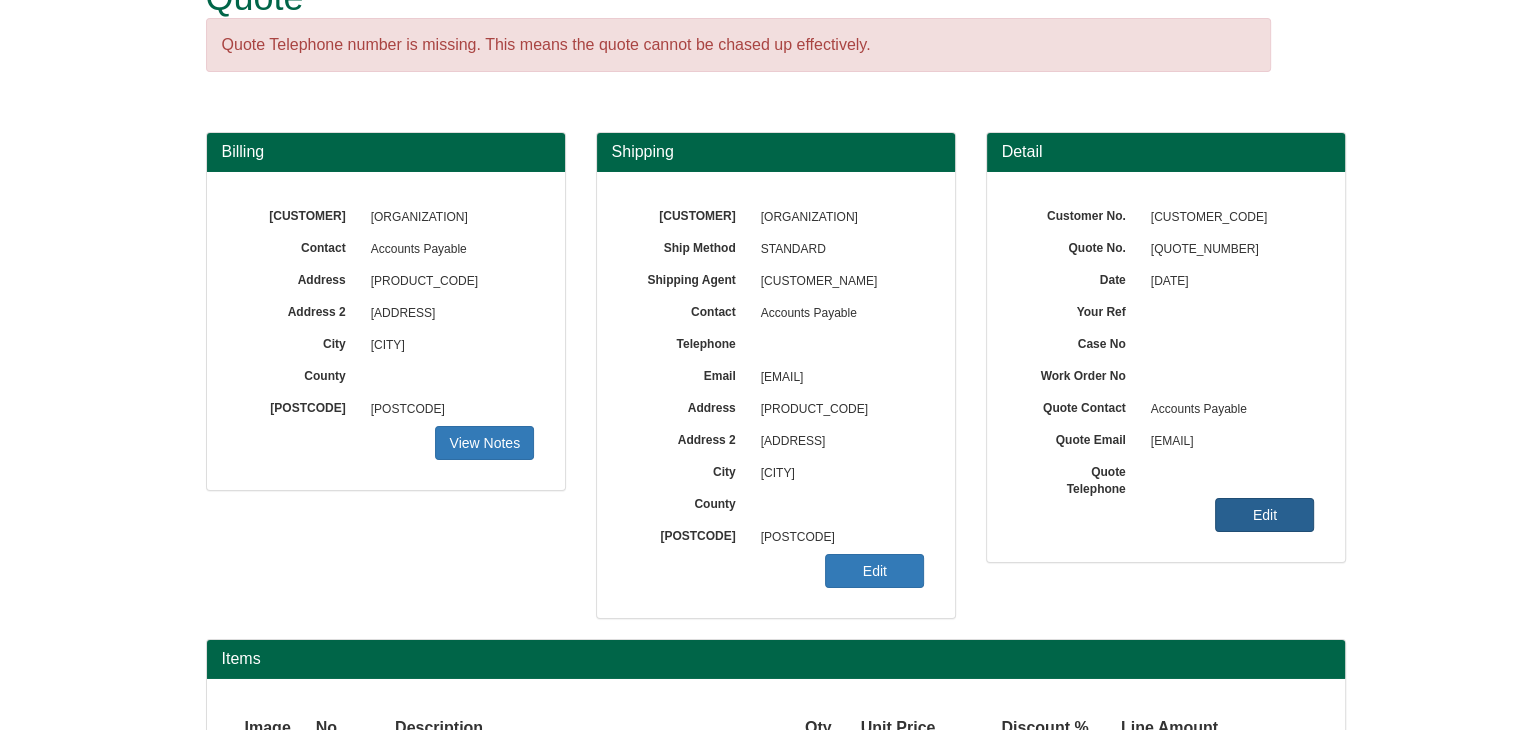 click on "Edit" at bounding box center (484, 443) 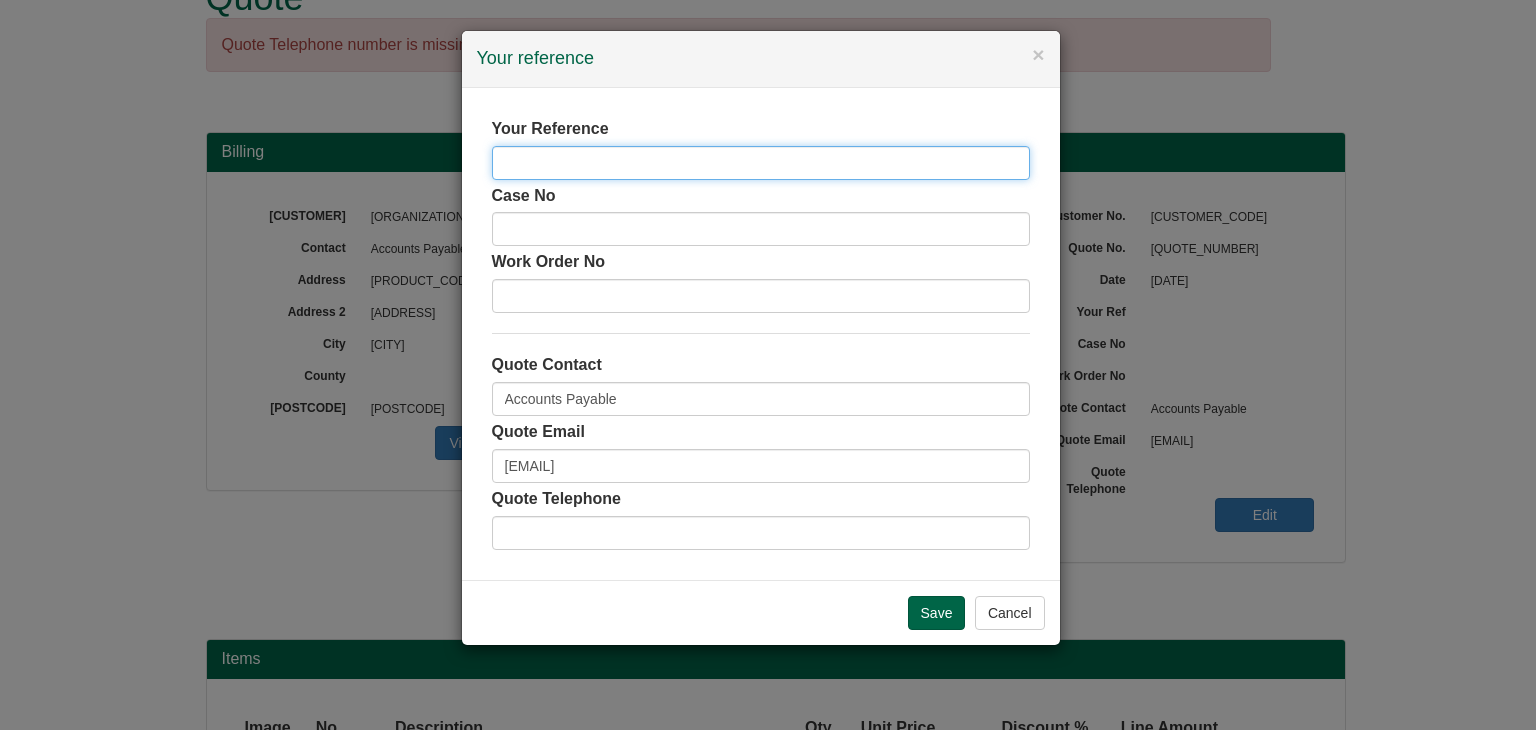 paste on "[FIRST] [LAST]" 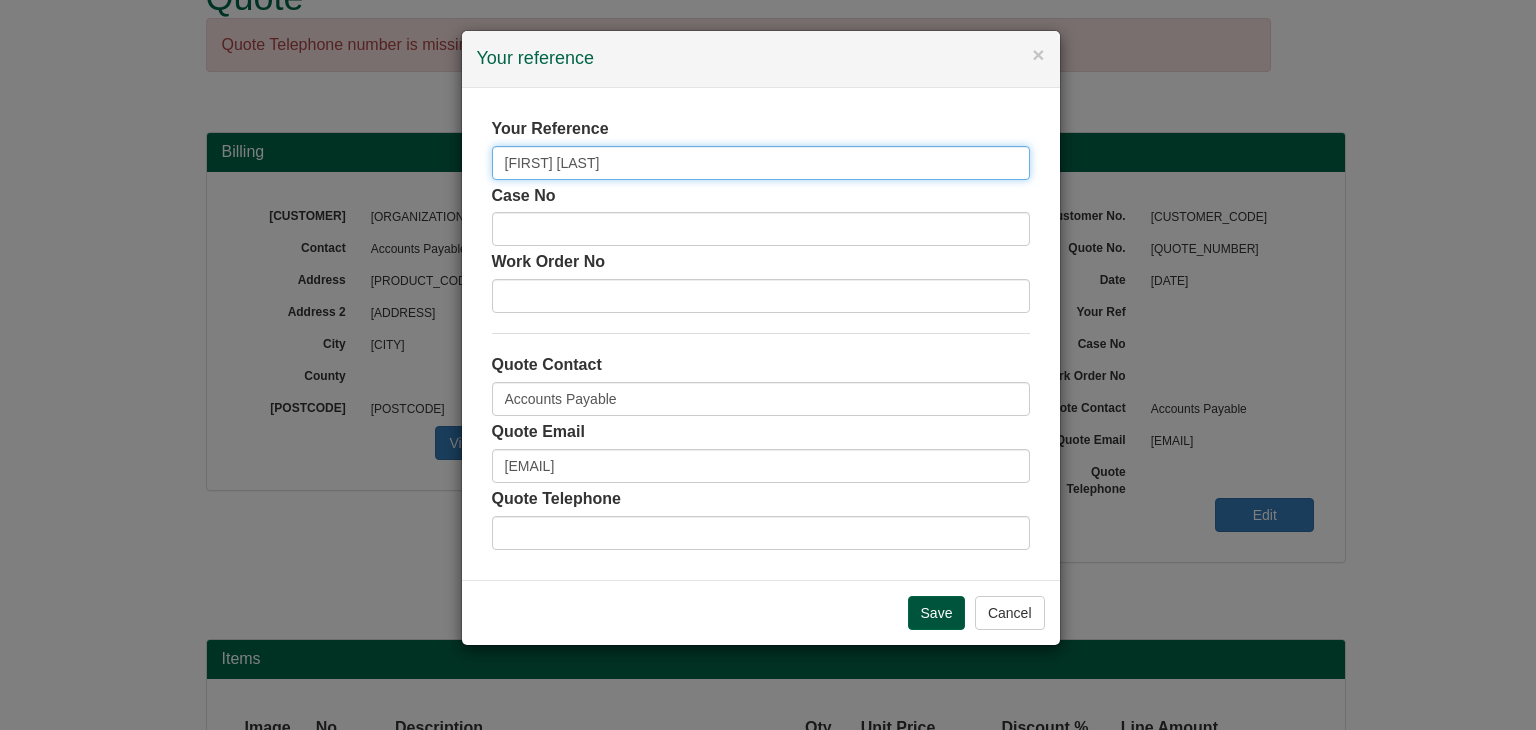 type on "[FIRST] [LAST]" 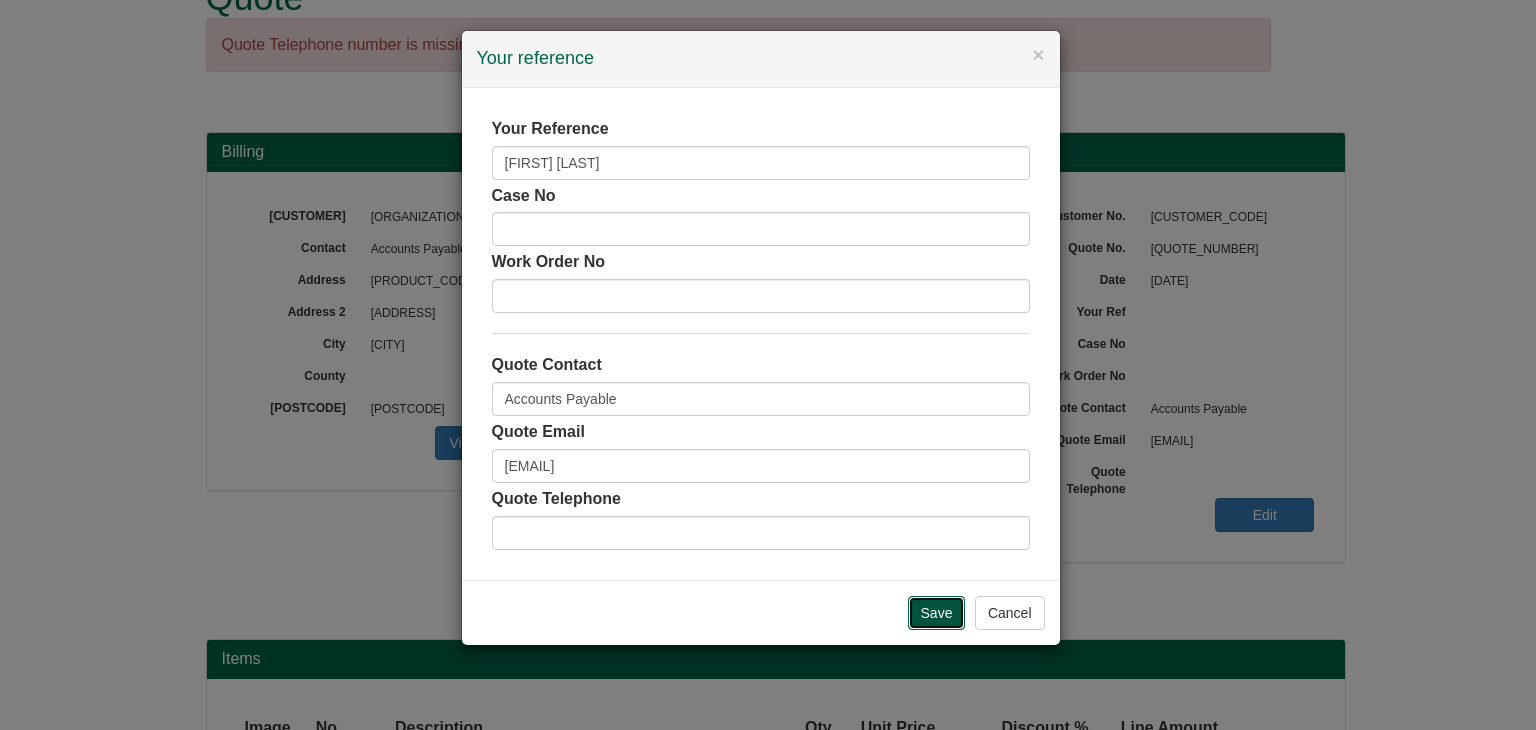 click on "Save" at bounding box center [937, 613] 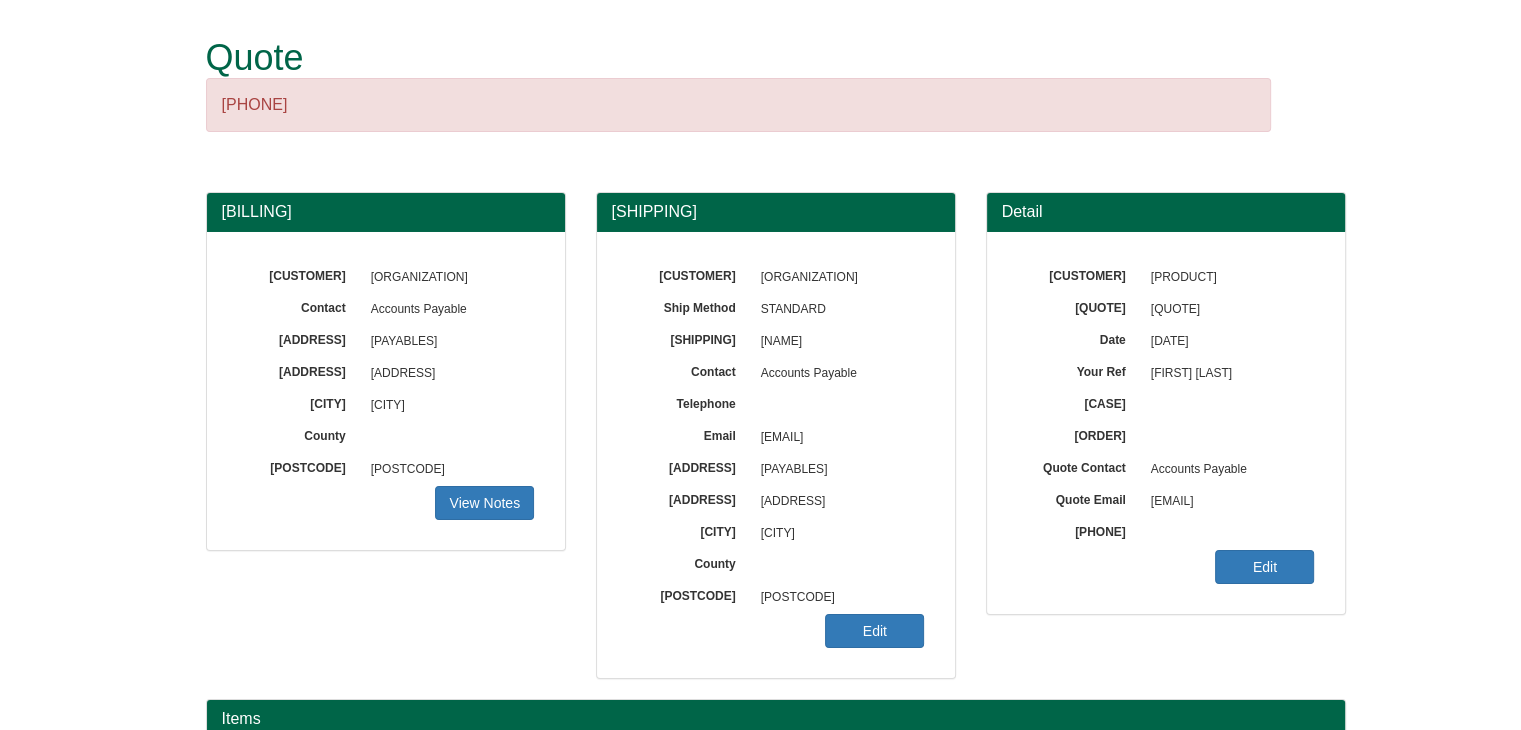 scroll, scrollTop: 677, scrollLeft: 0, axis: vertical 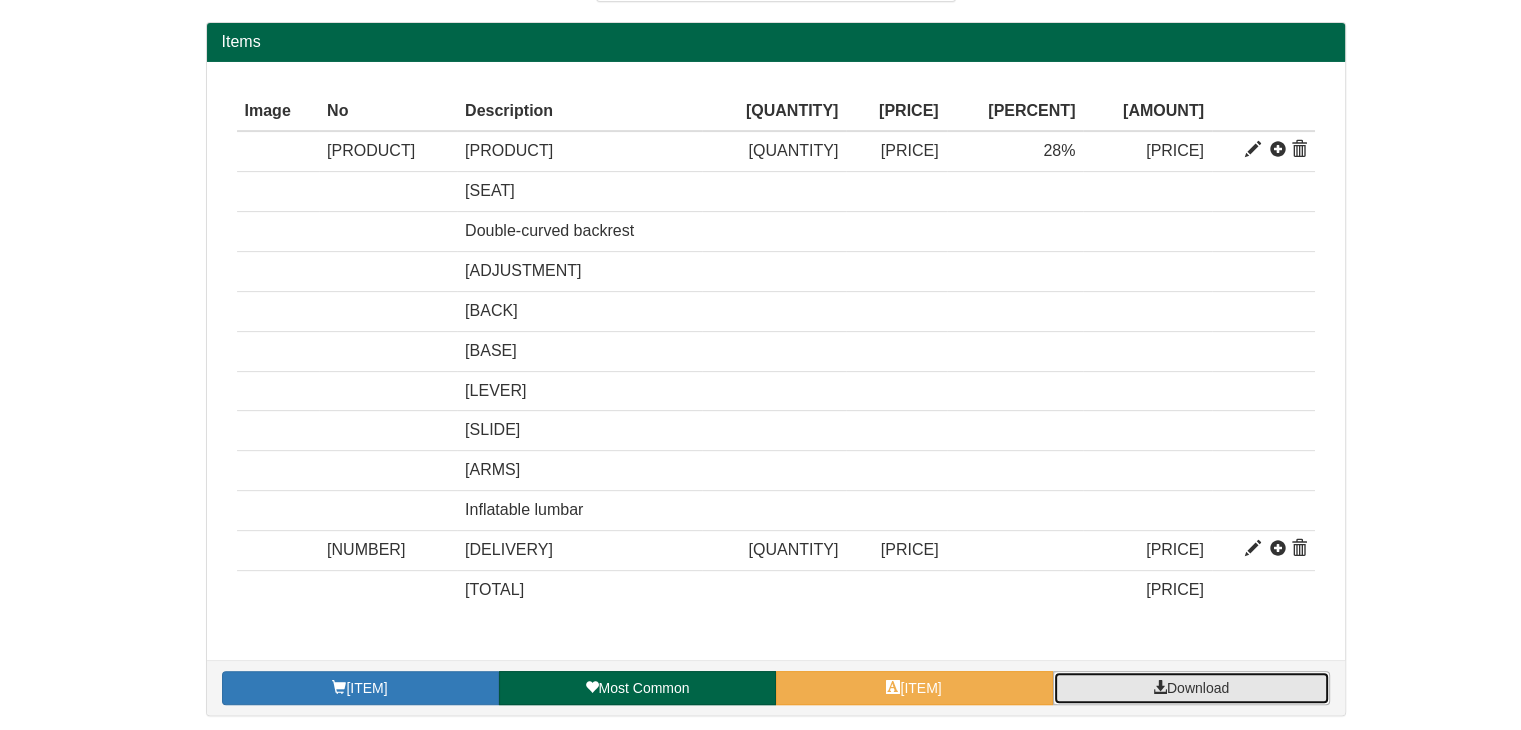 click on "Download" at bounding box center (1191, 688) 